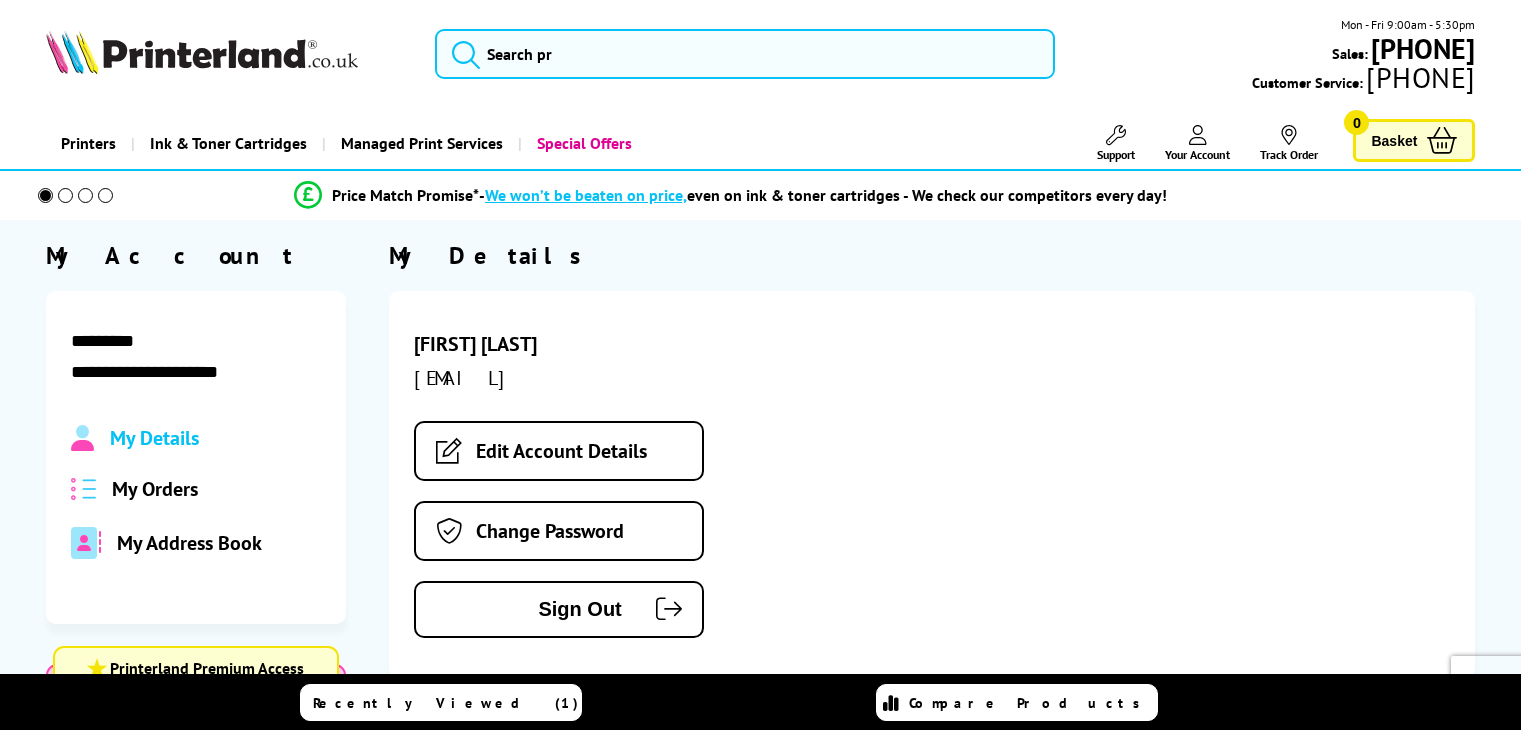 scroll, scrollTop: 0, scrollLeft: 0, axis: both 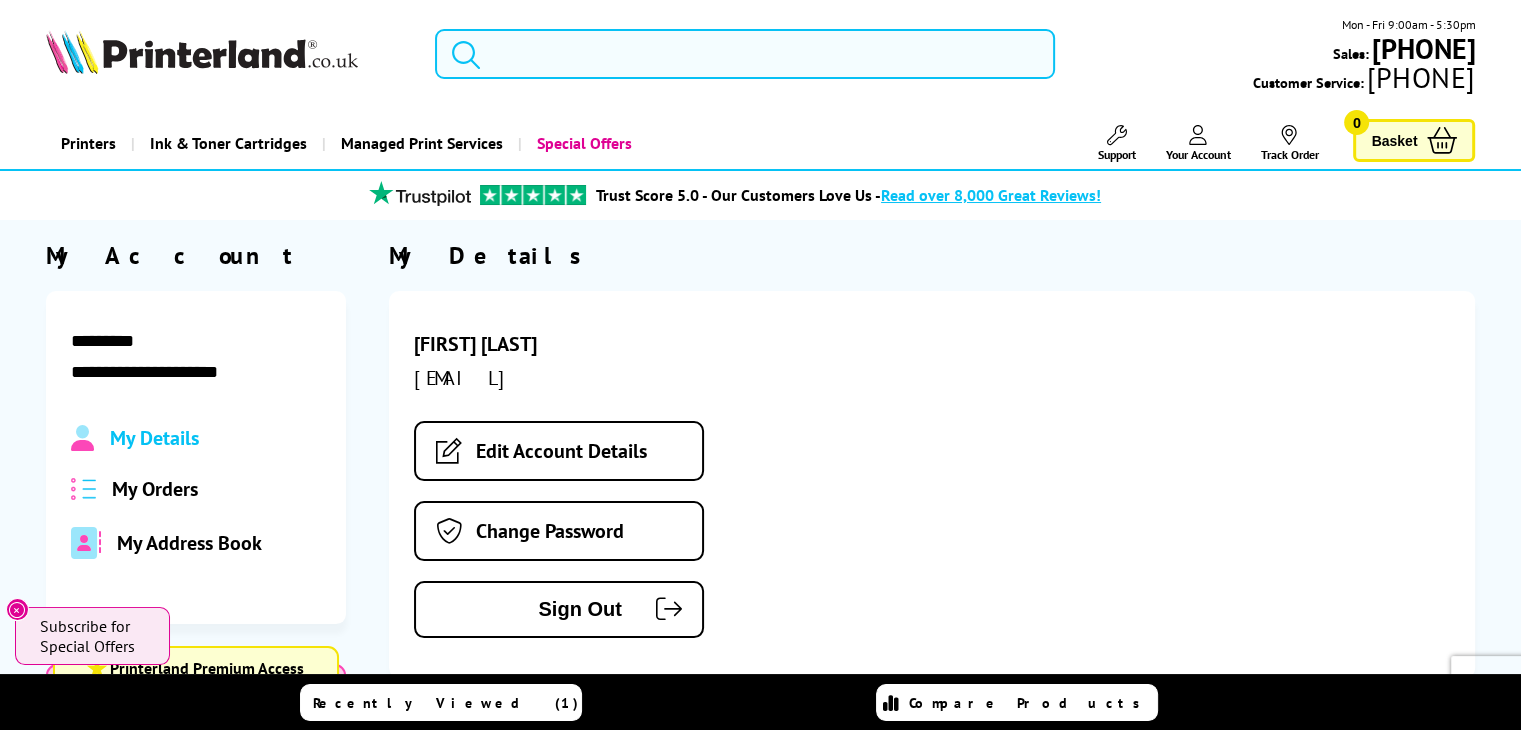 click at bounding box center (745, 54) 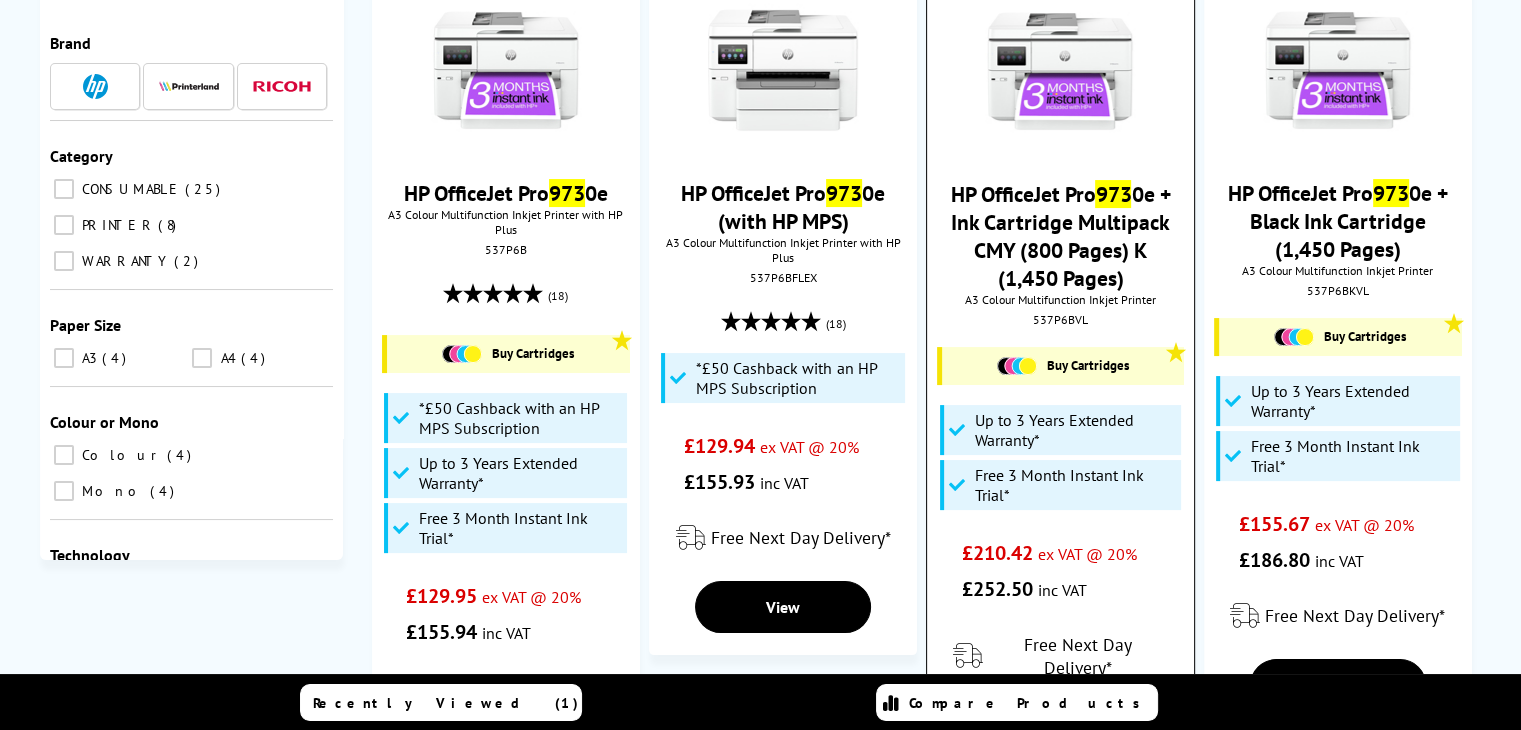 scroll, scrollTop: 300, scrollLeft: 0, axis: vertical 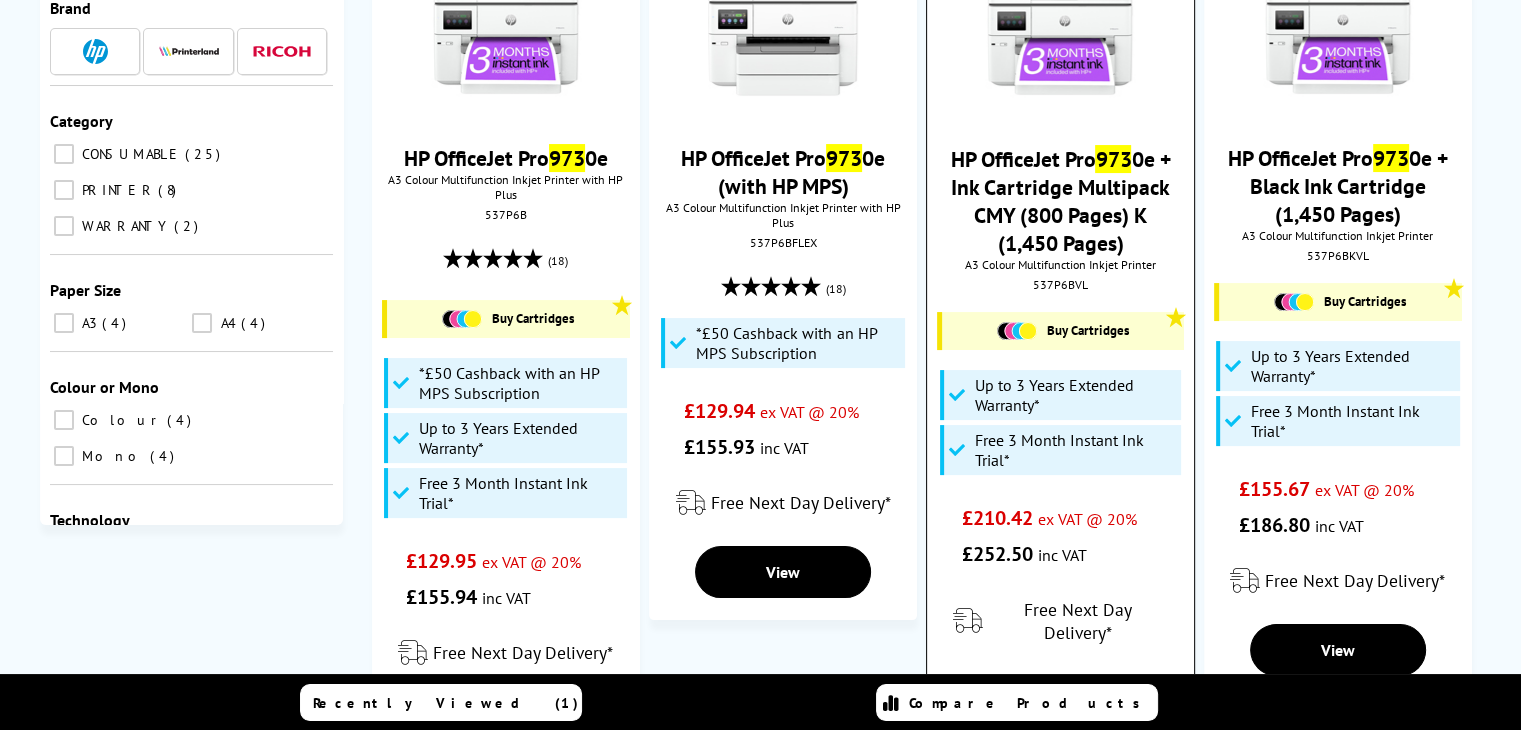 type on "973" 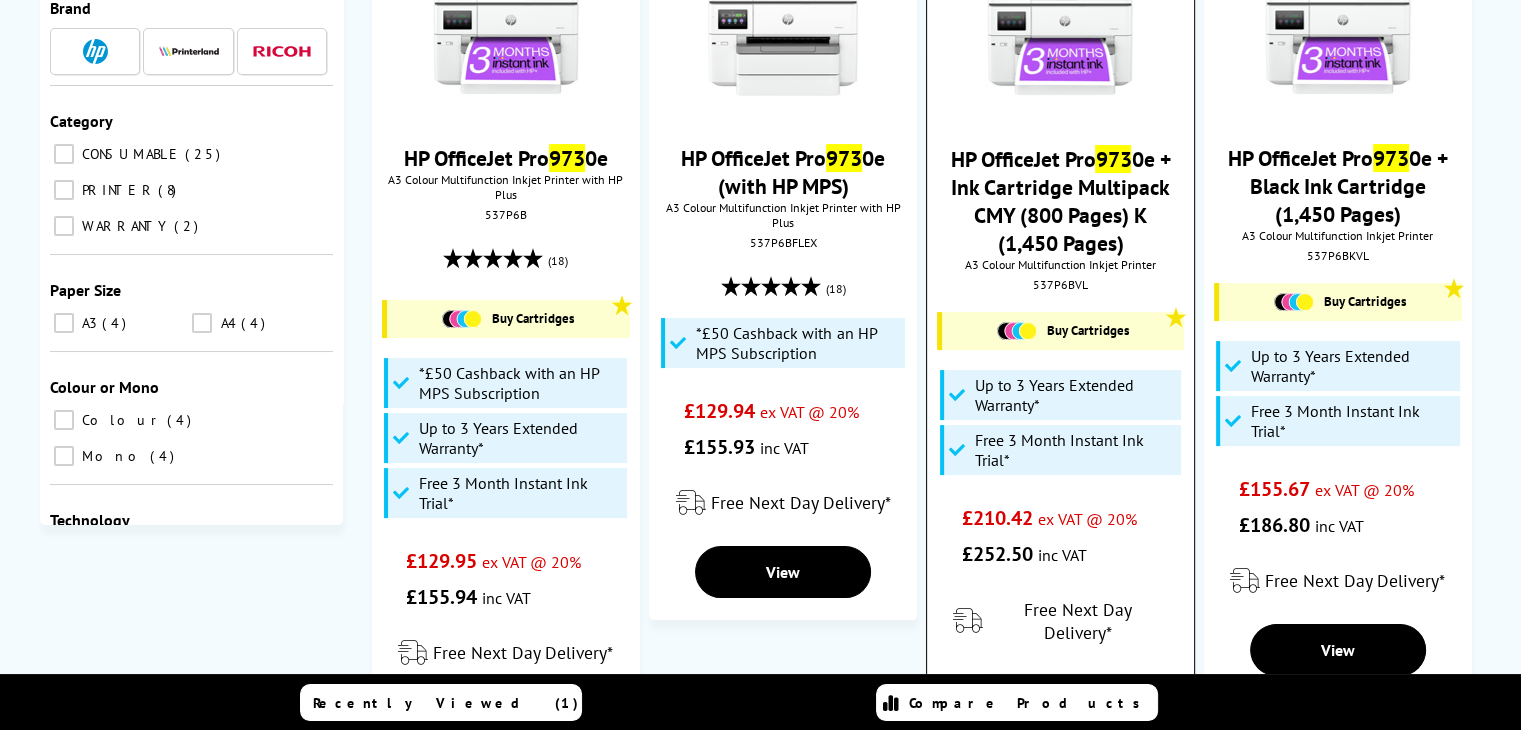 click on "View" at bounding box center (1060, 777) 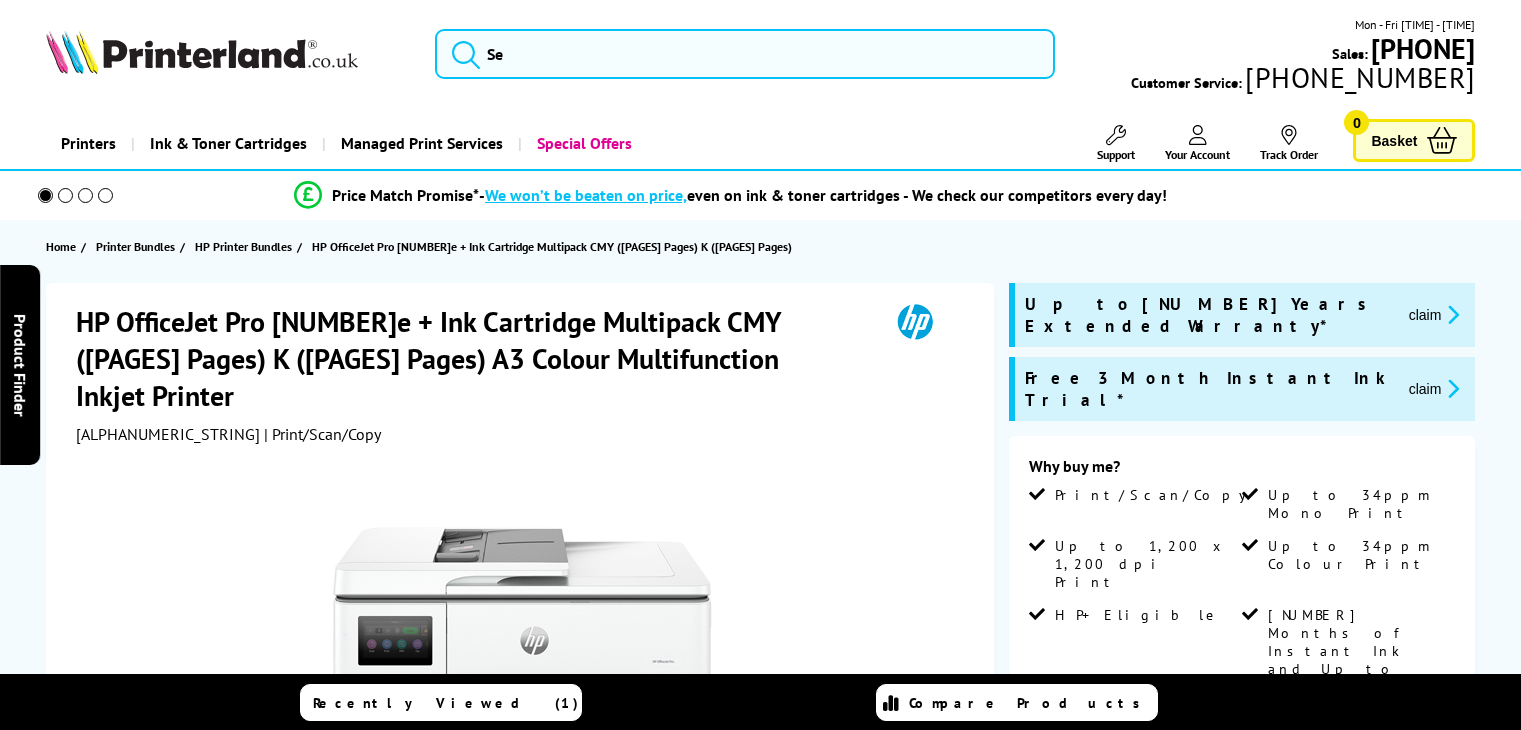 scroll, scrollTop: 0, scrollLeft: 0, axis: both 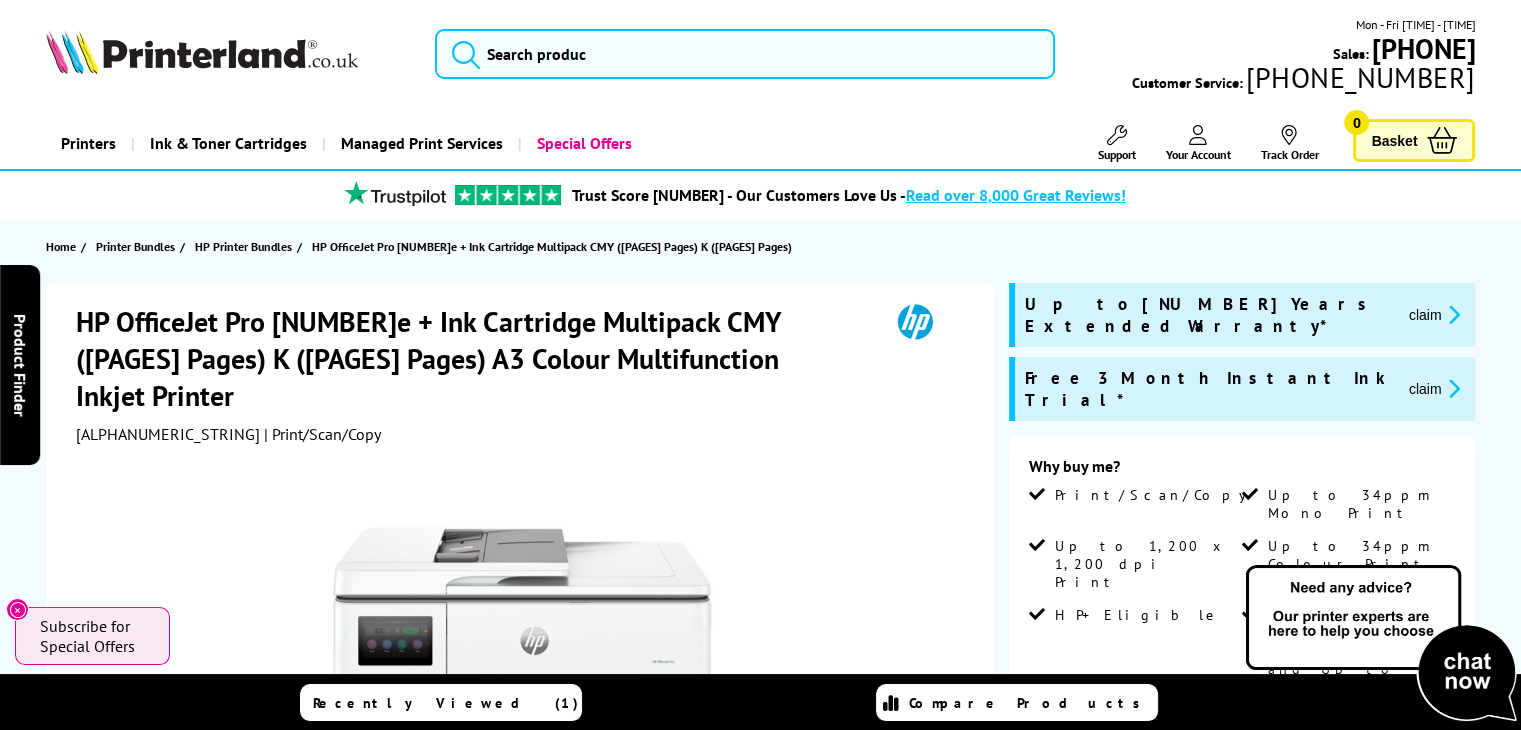 click at bounding box center [1198, 135] 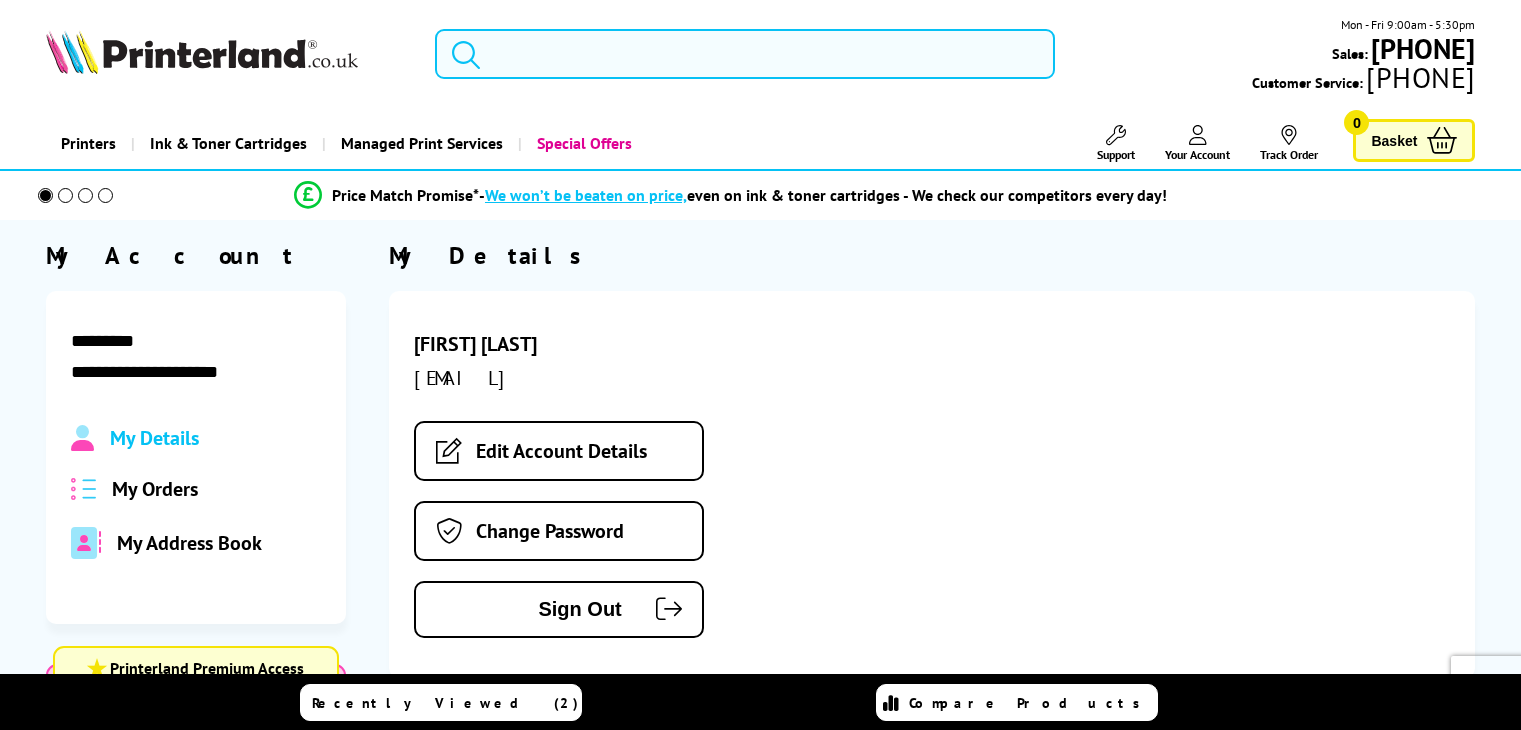 scroll, scrollTop: 0, scrollLeft: 0, axis: both 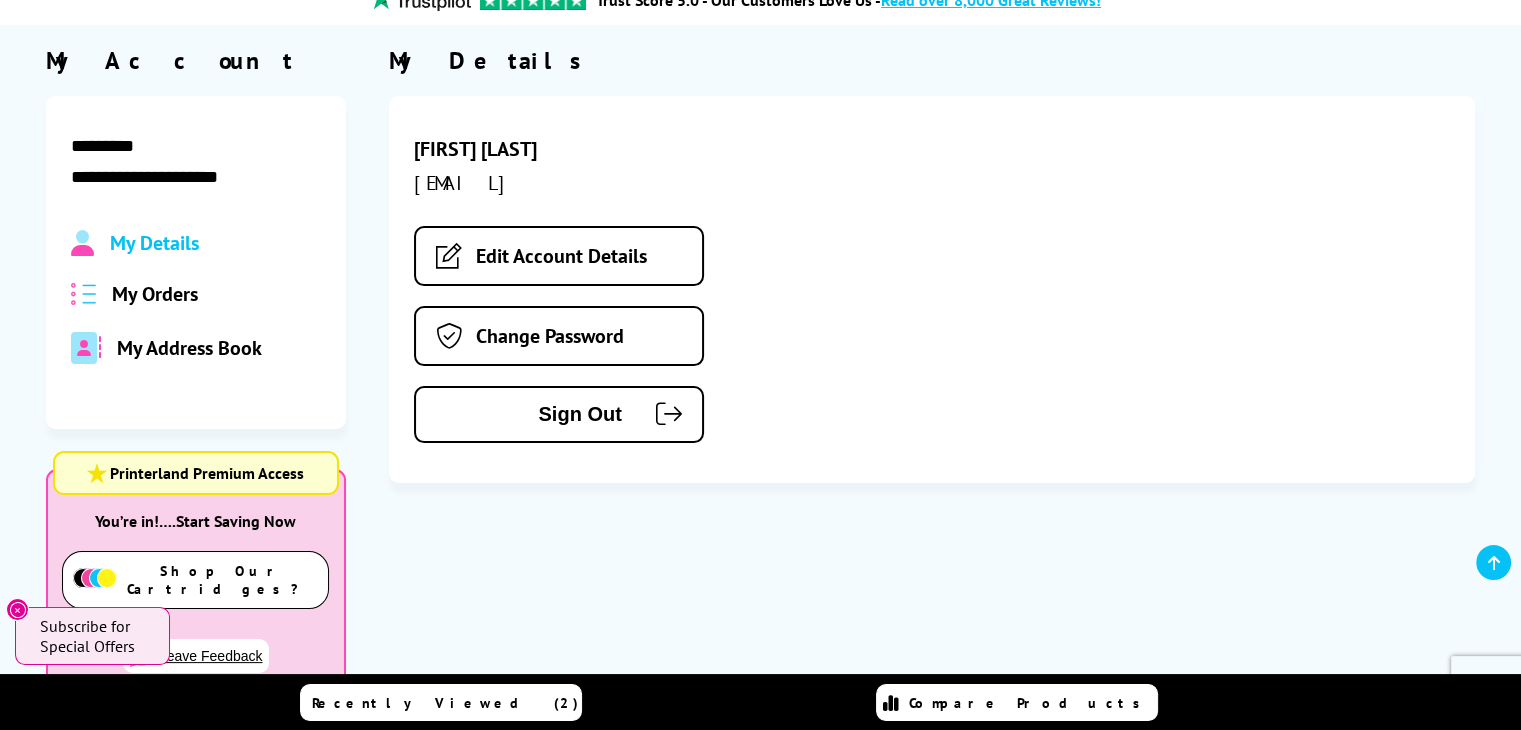 click on "My Orders" at bounding box center [155, 294] 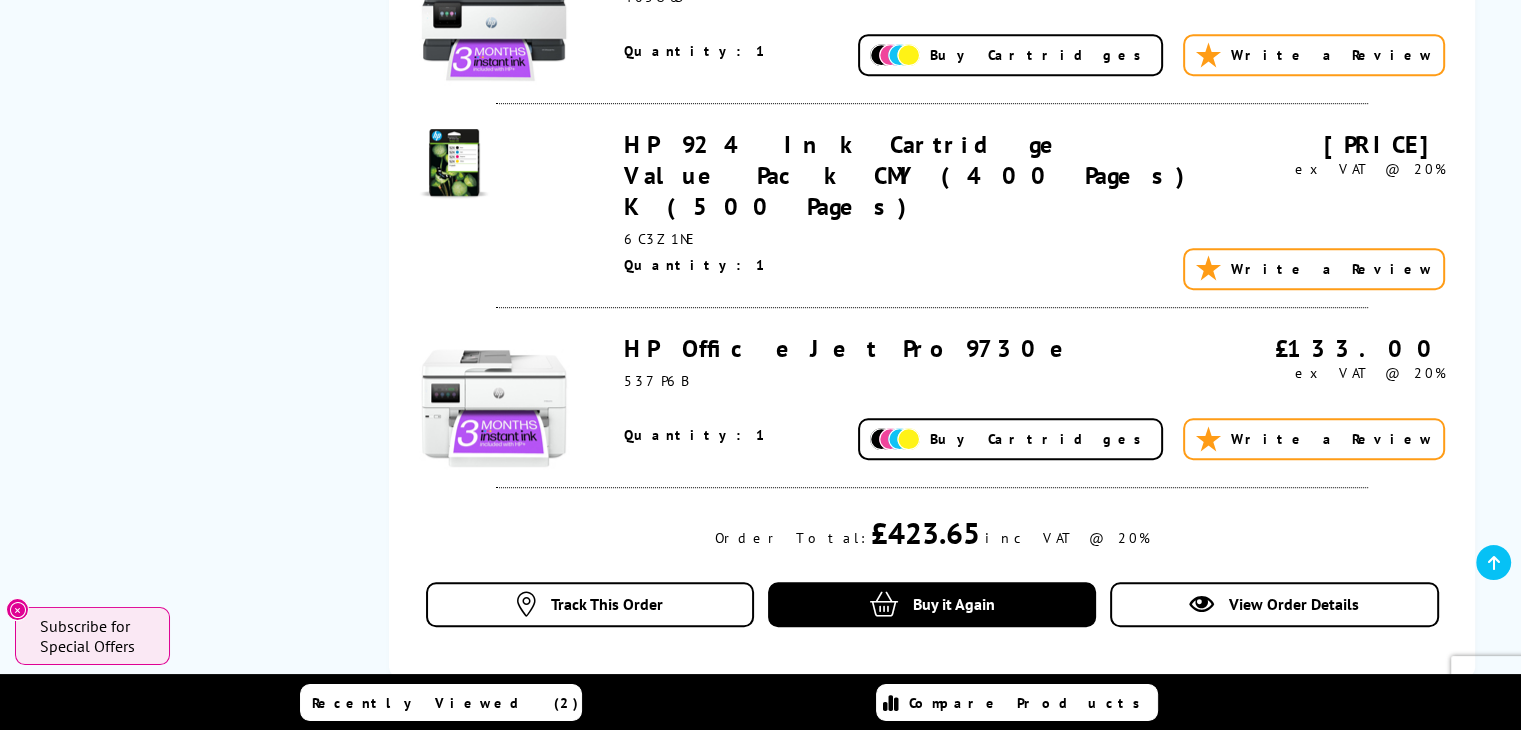 scroll, scrollTop: 1195, scrollLeft: 0, axis: vertical 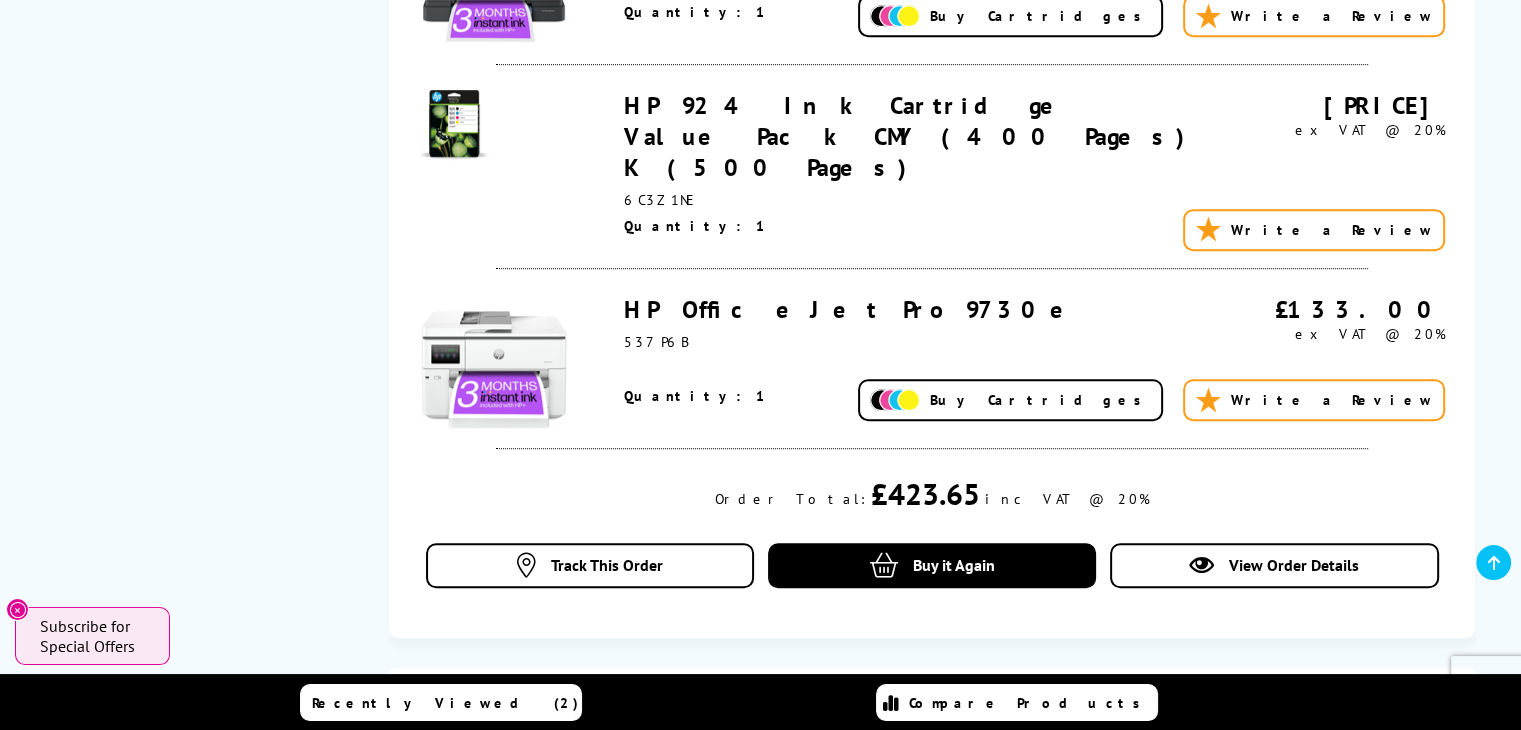 click at bounding box center [895, 16] 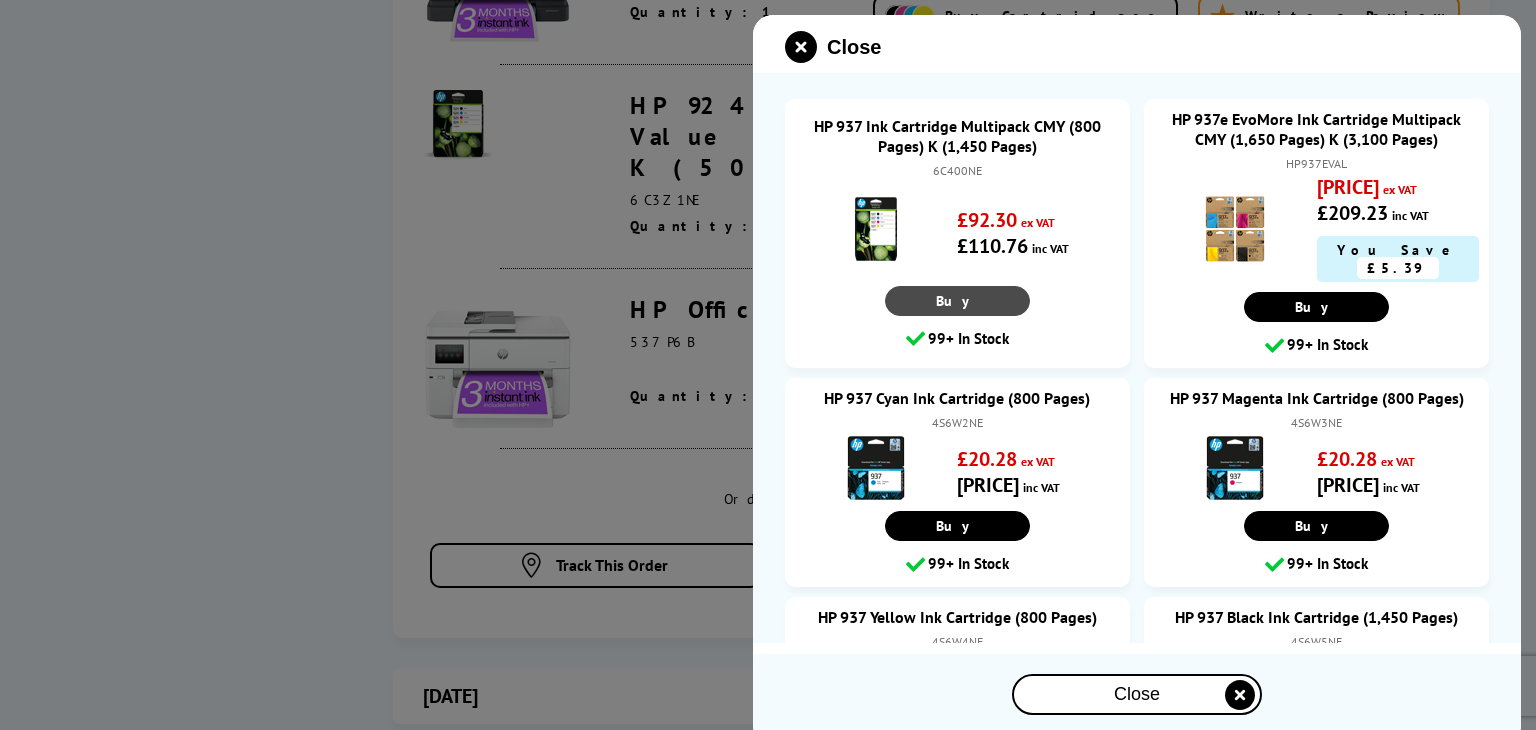 click on "Buy" at bounding box center [957, 317] 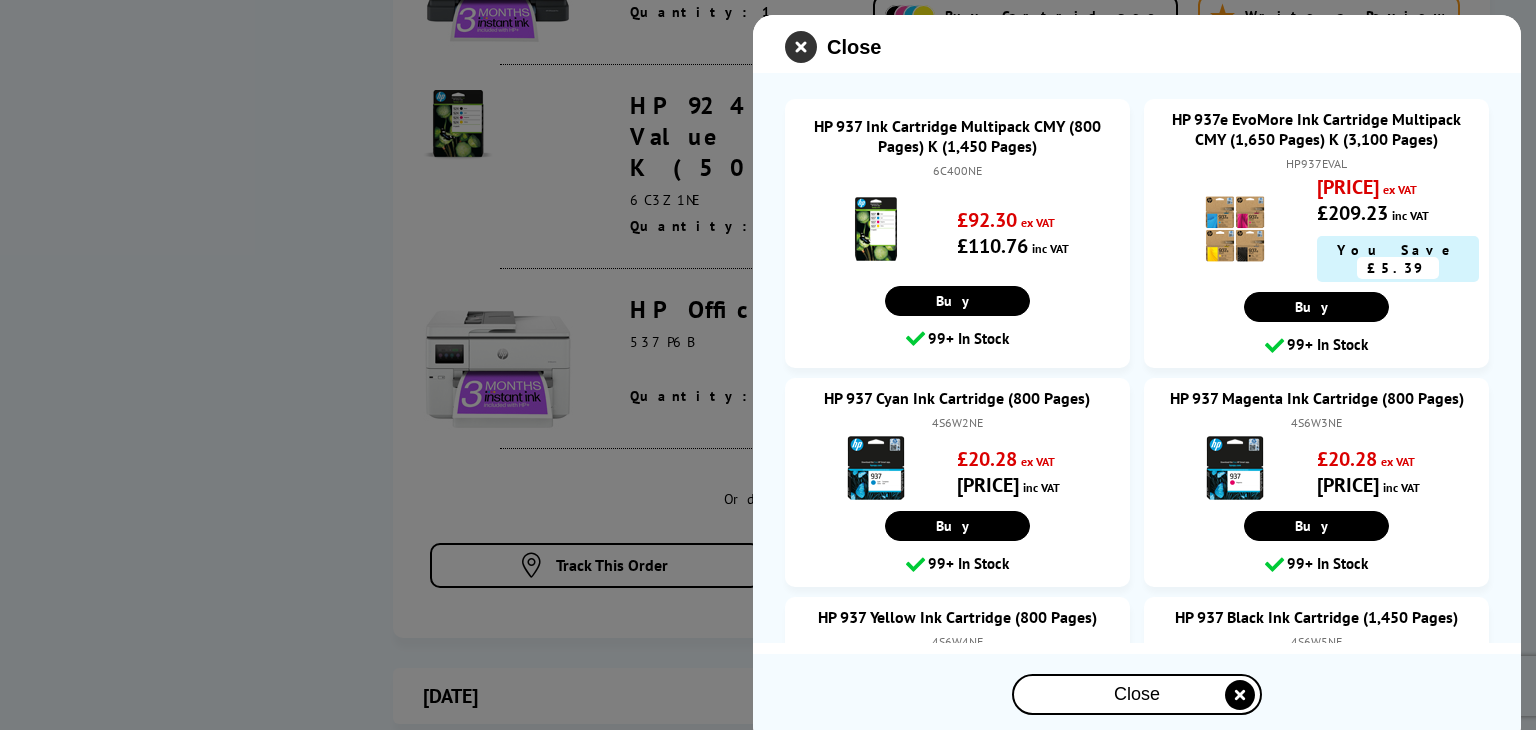 click at bounding box center (801, 47) 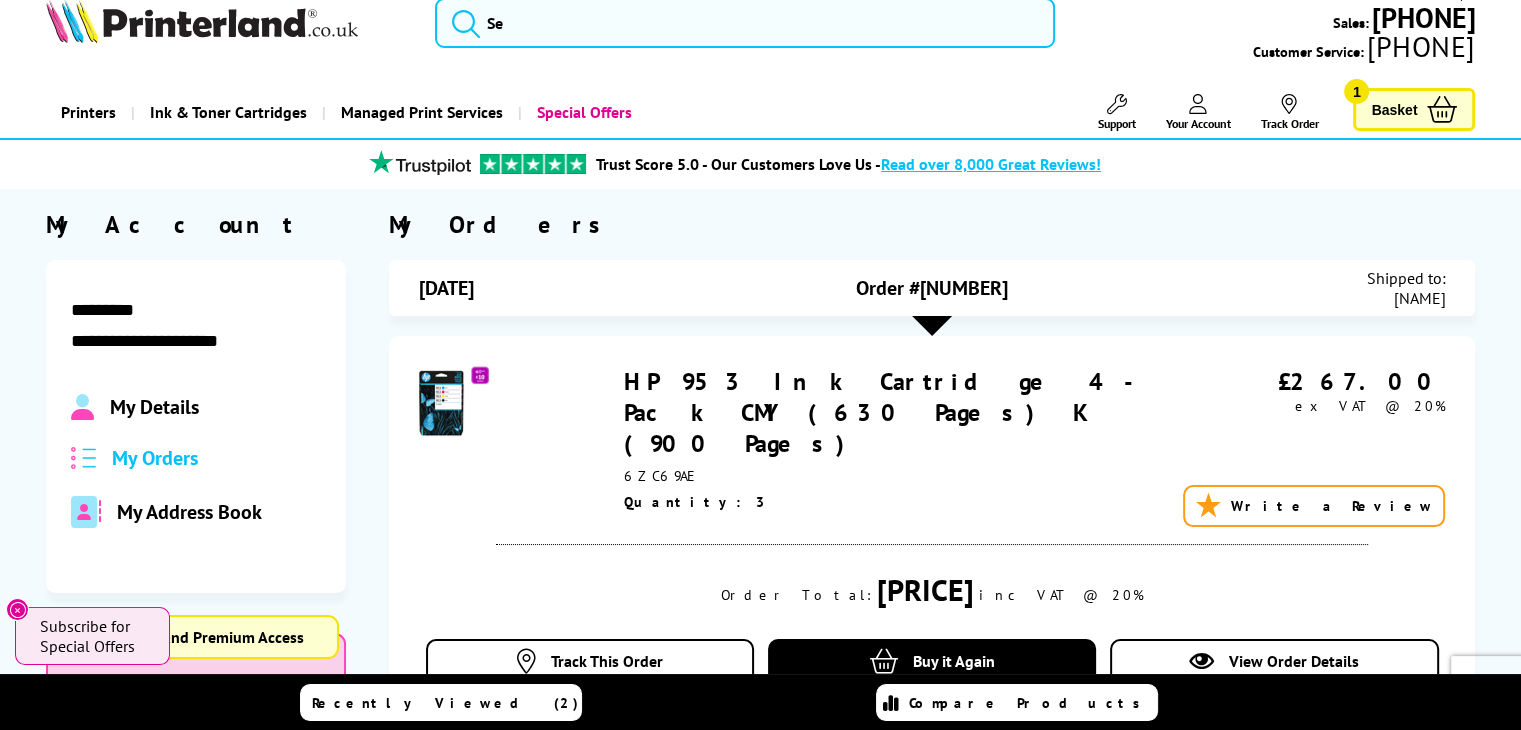 scroll, scrollTop: 0, scrollLeft: 0, axis: both 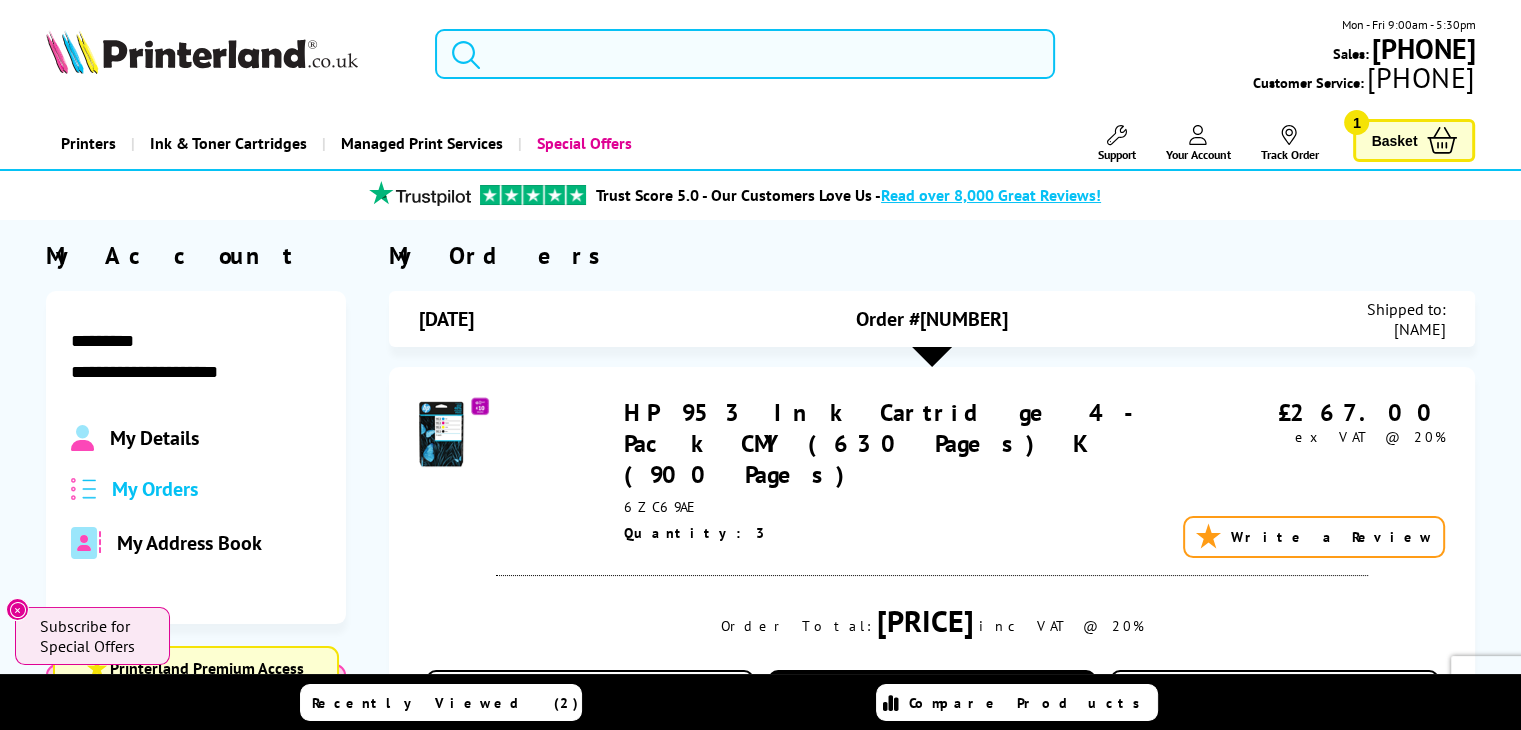 click at bounding box center (745, 54) 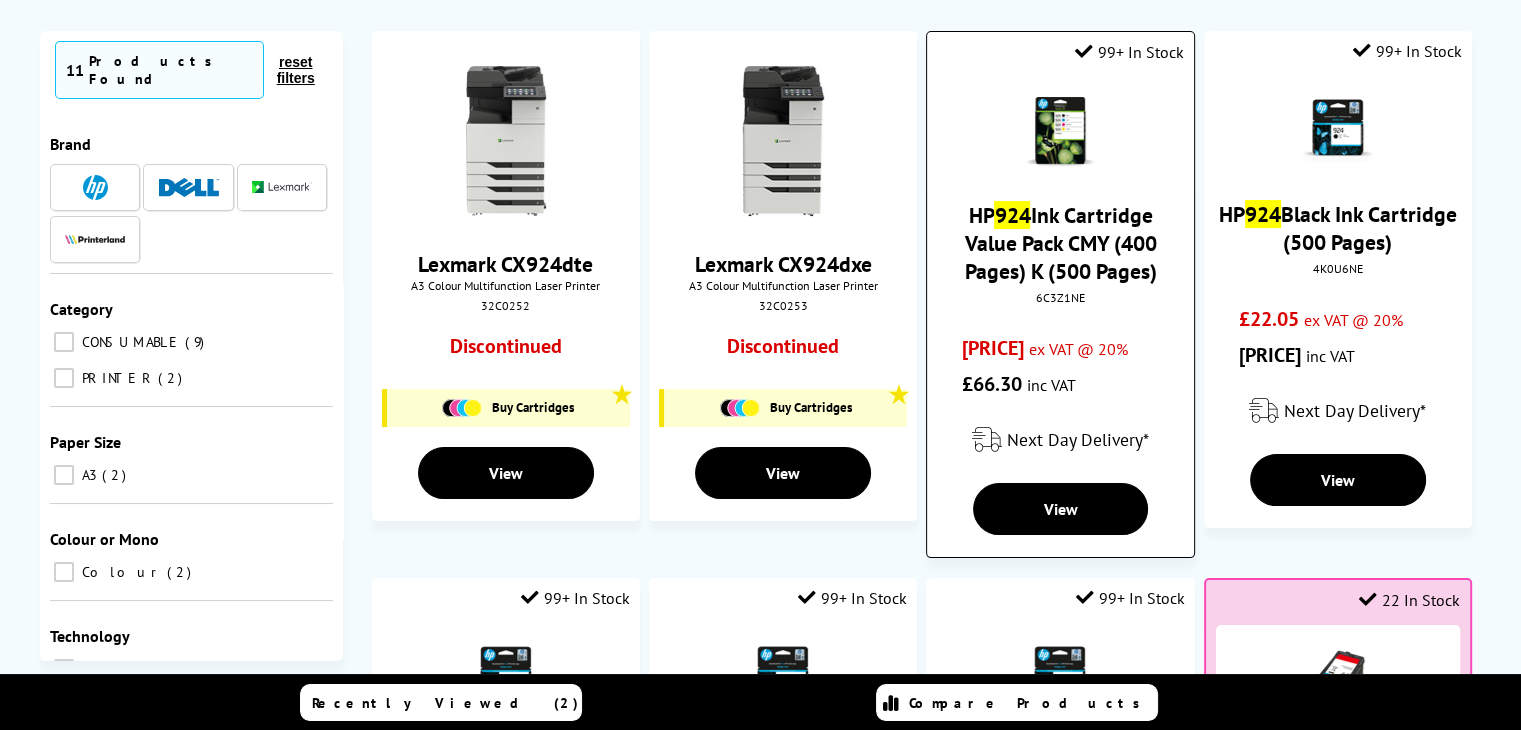 scroll, scrollTop: 200, scrollLeft: 0, axis: vertical 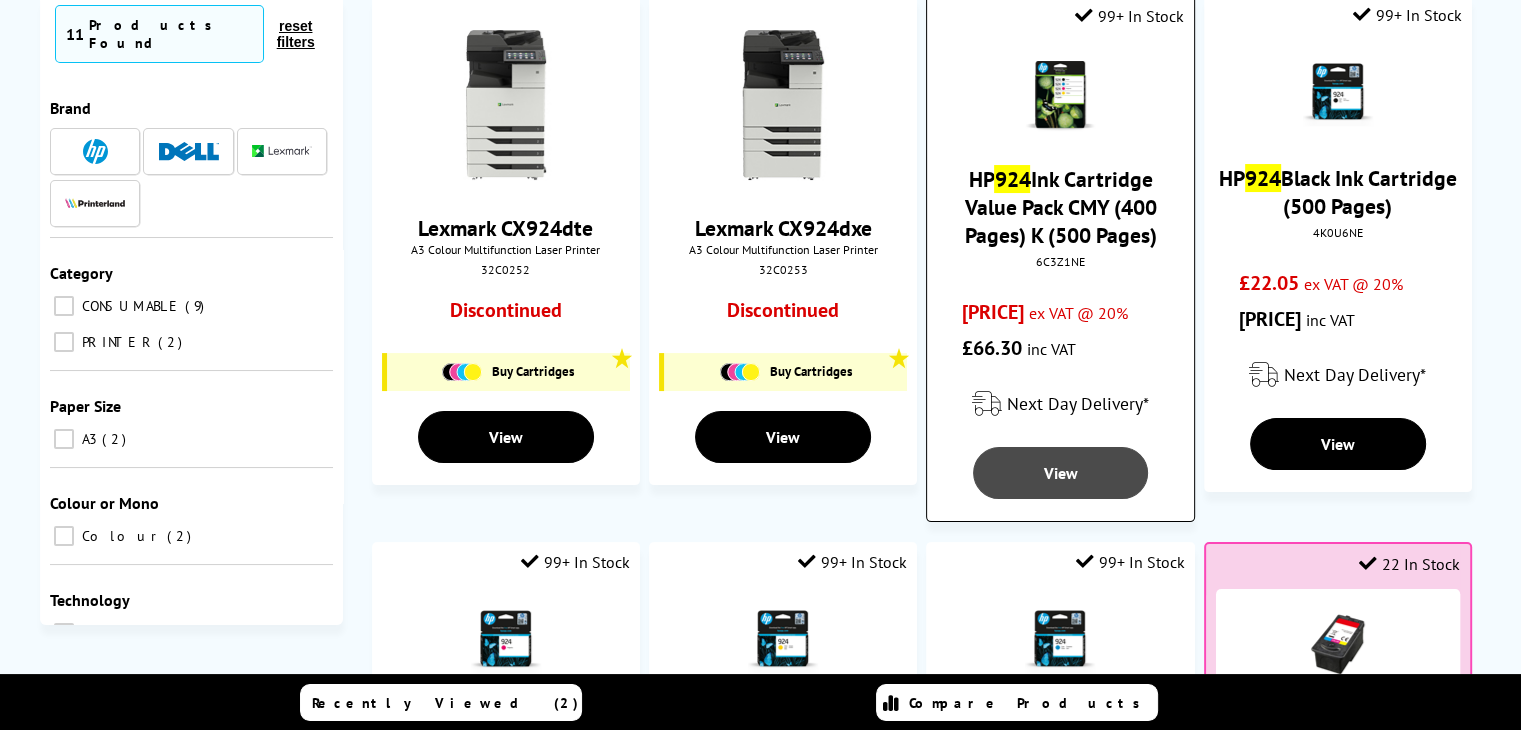 type on "924" 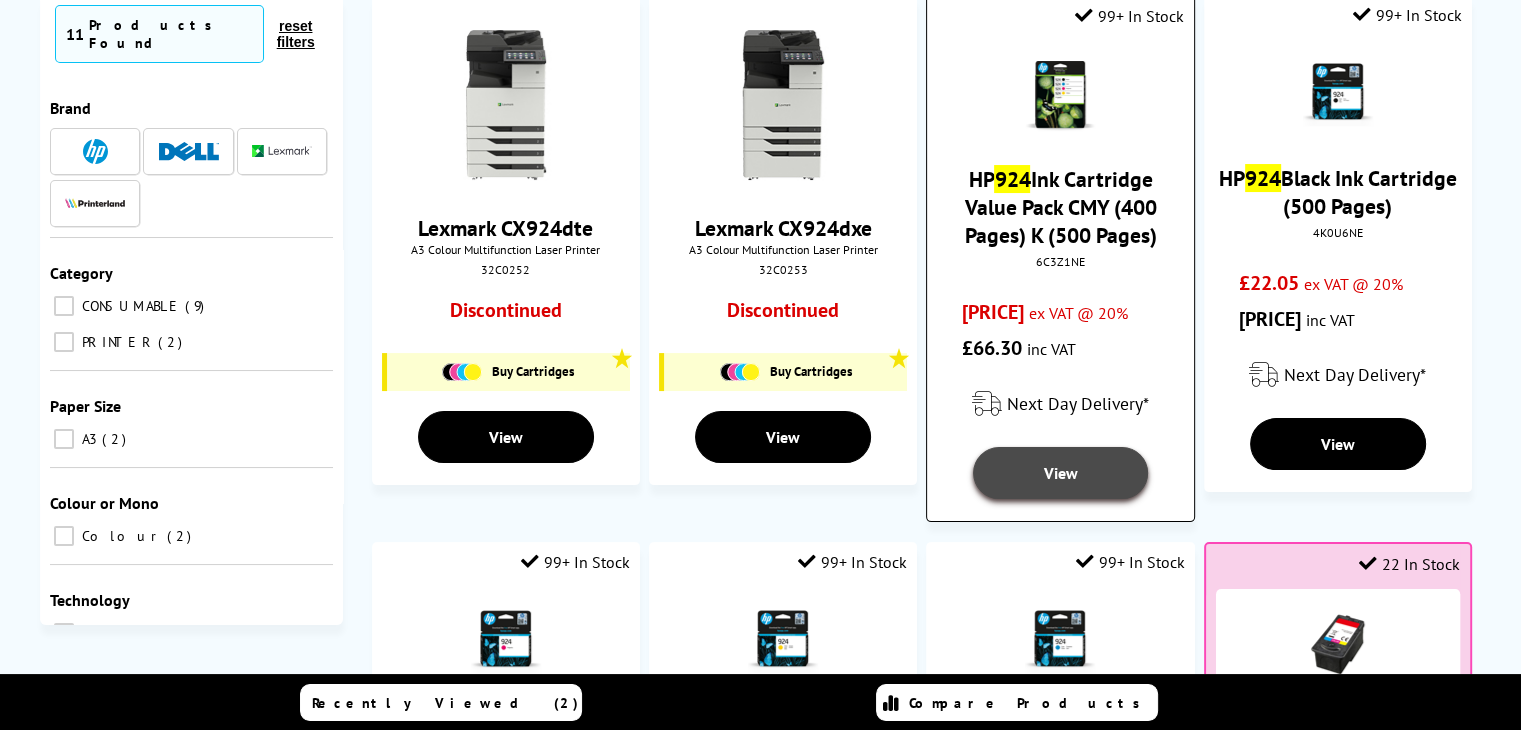 click on "View" at bounding box center [1060, 473] 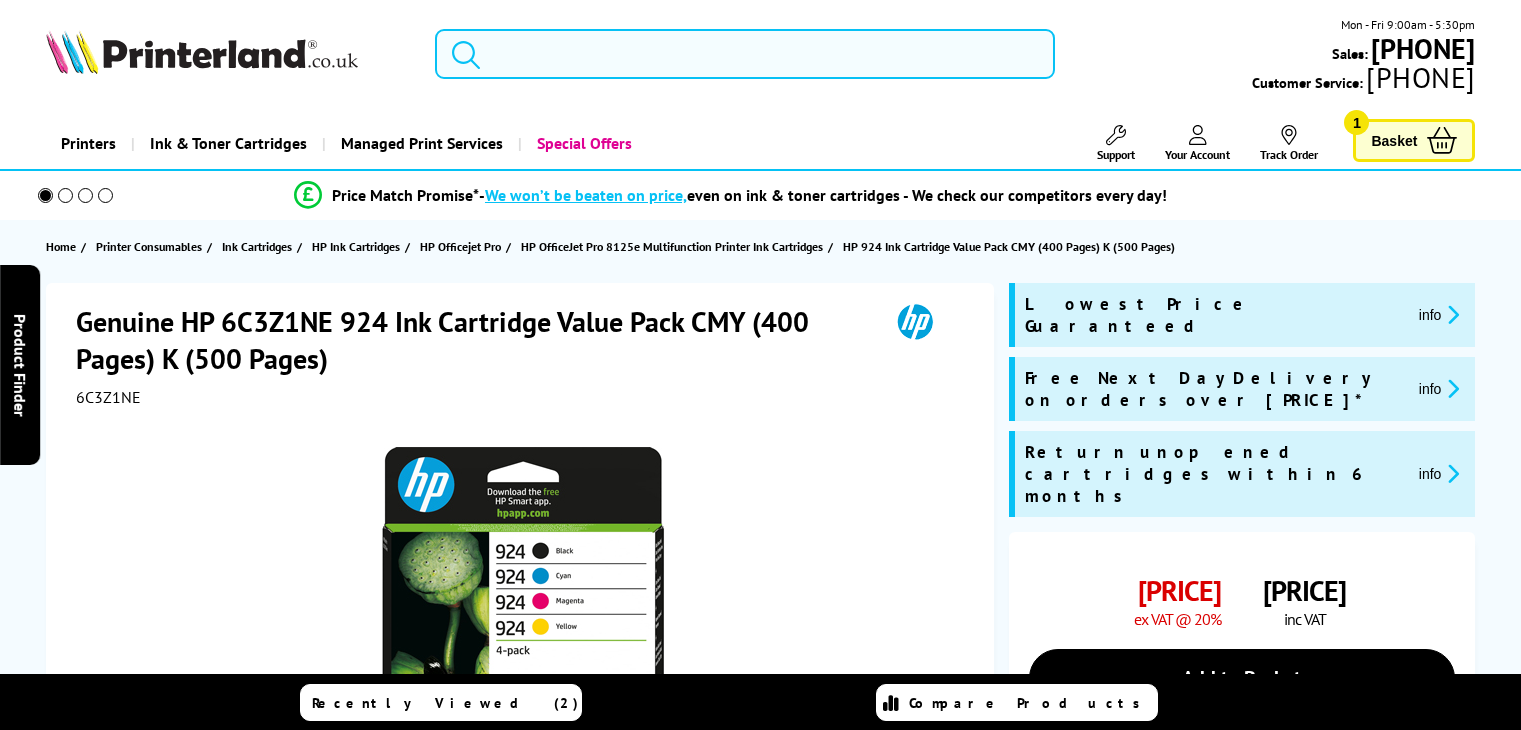 scroll, scrollTop: 0, scrollLeft: 0, axis: both 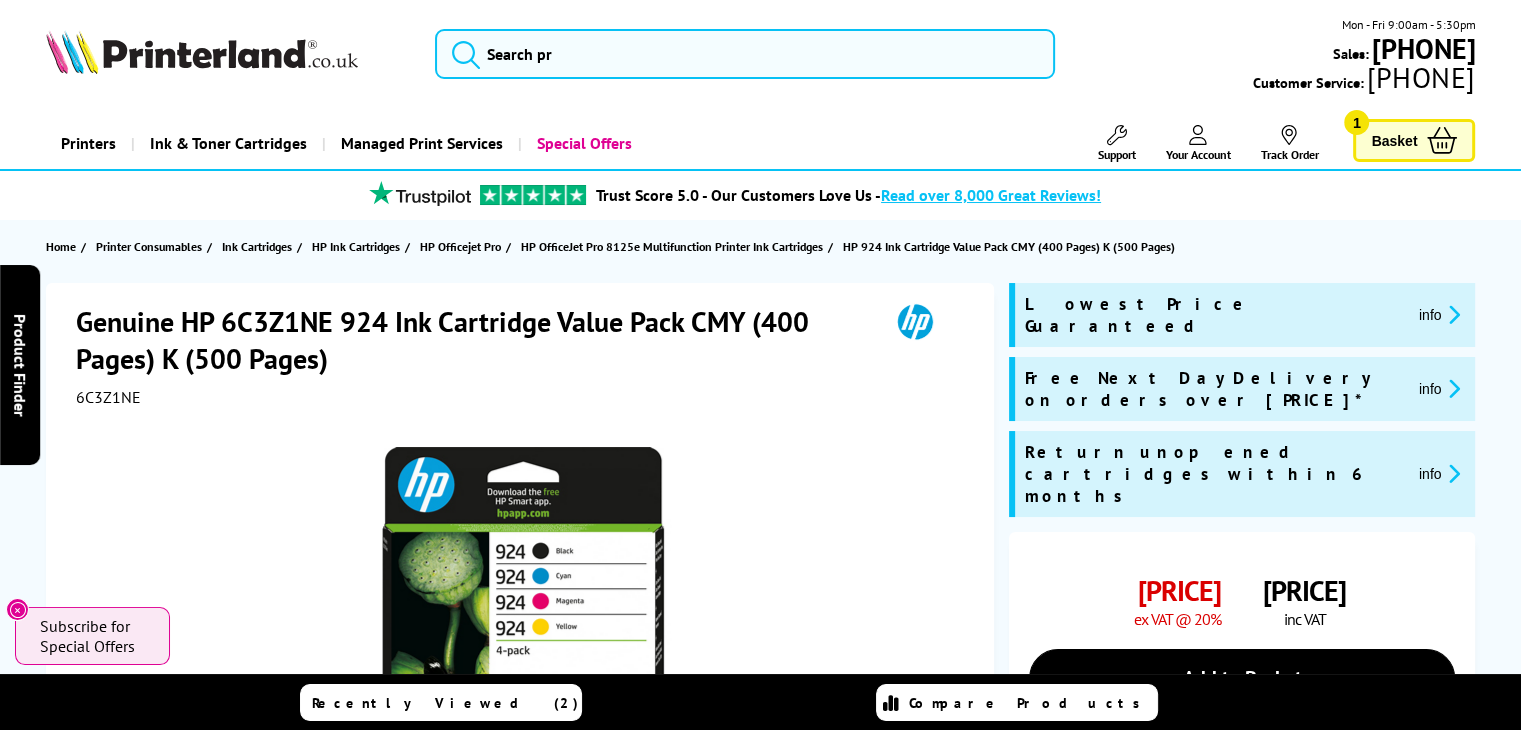 click on "Basket" at bounding box center (1394, 140) 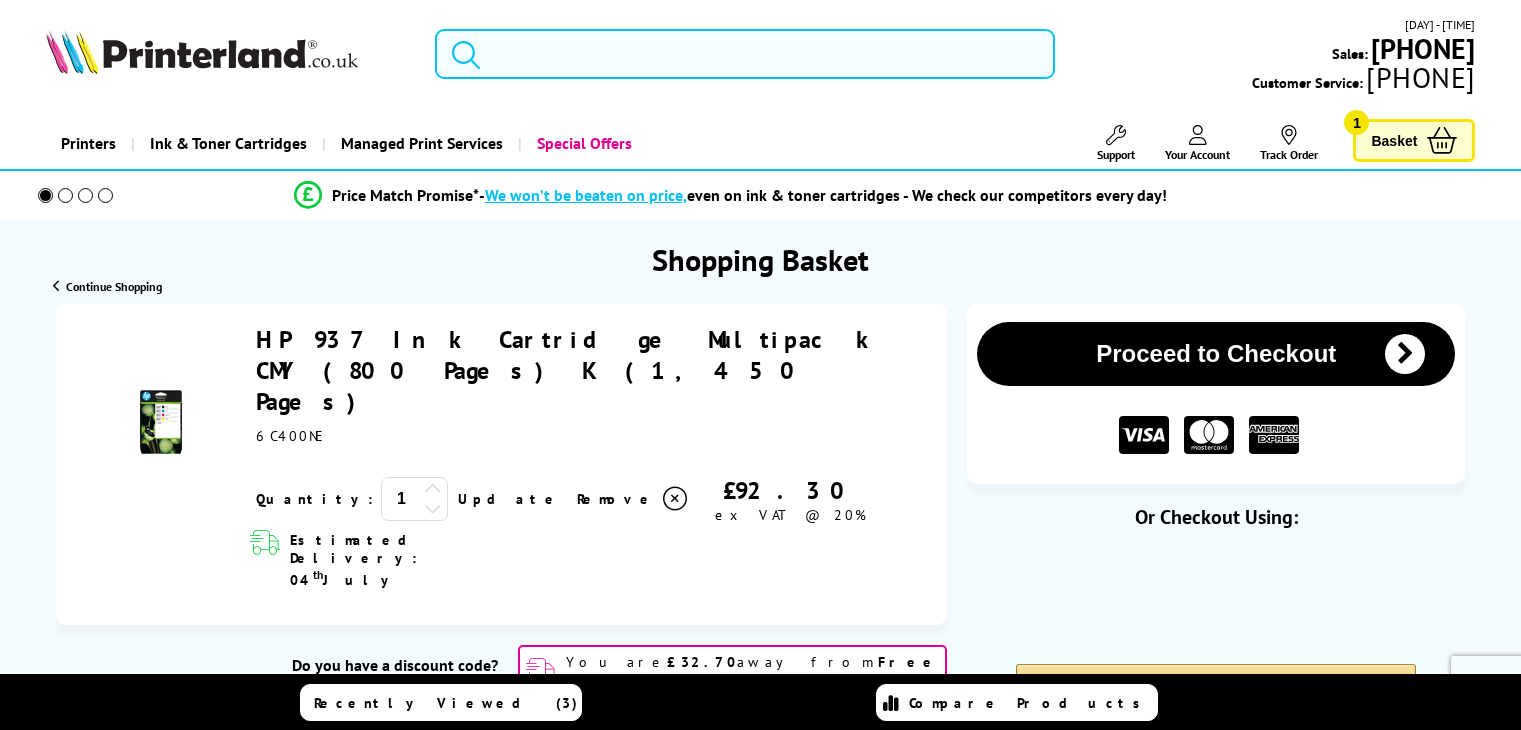 scroll, scrollTop: 0, scrollLeft: 0, axis: both 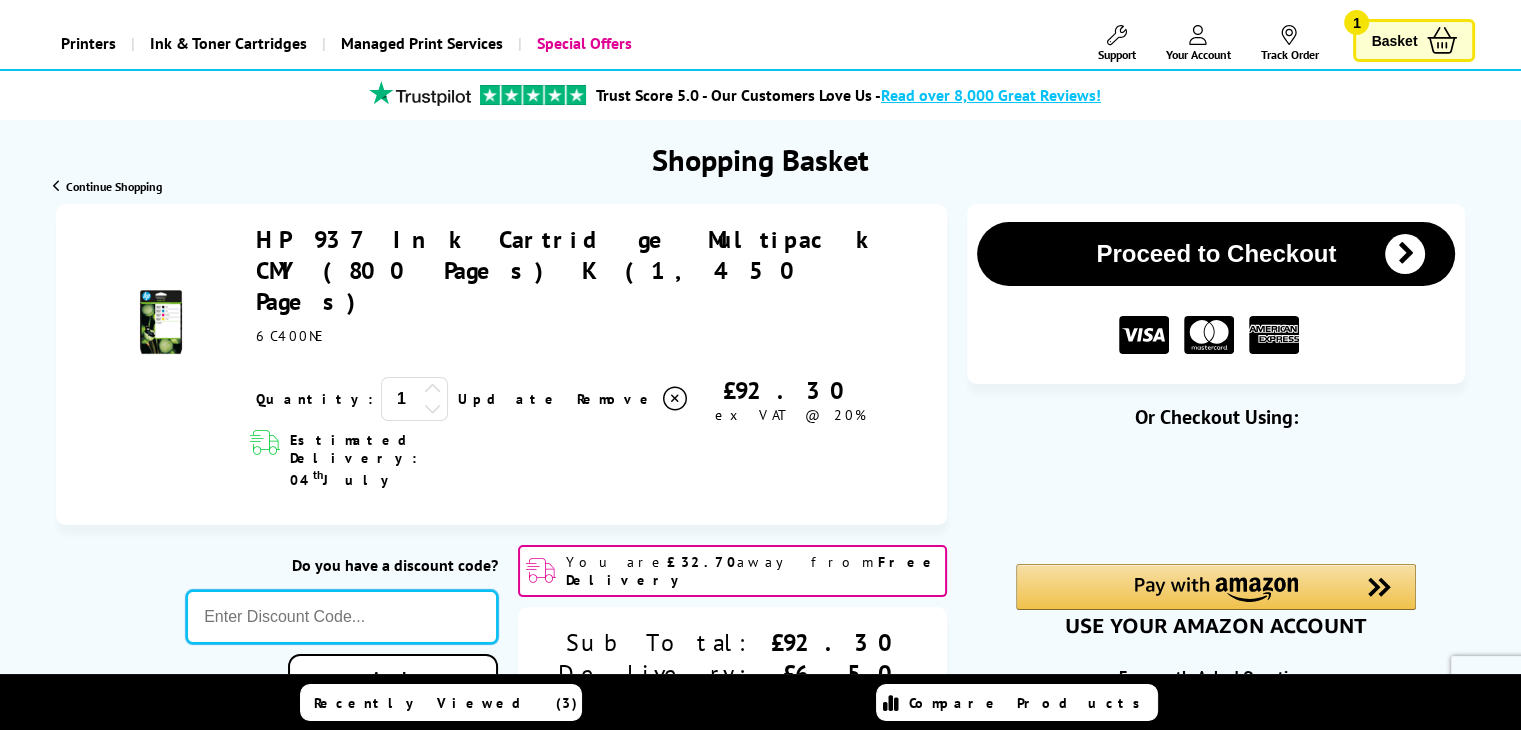click at bounding box center [342, 635] 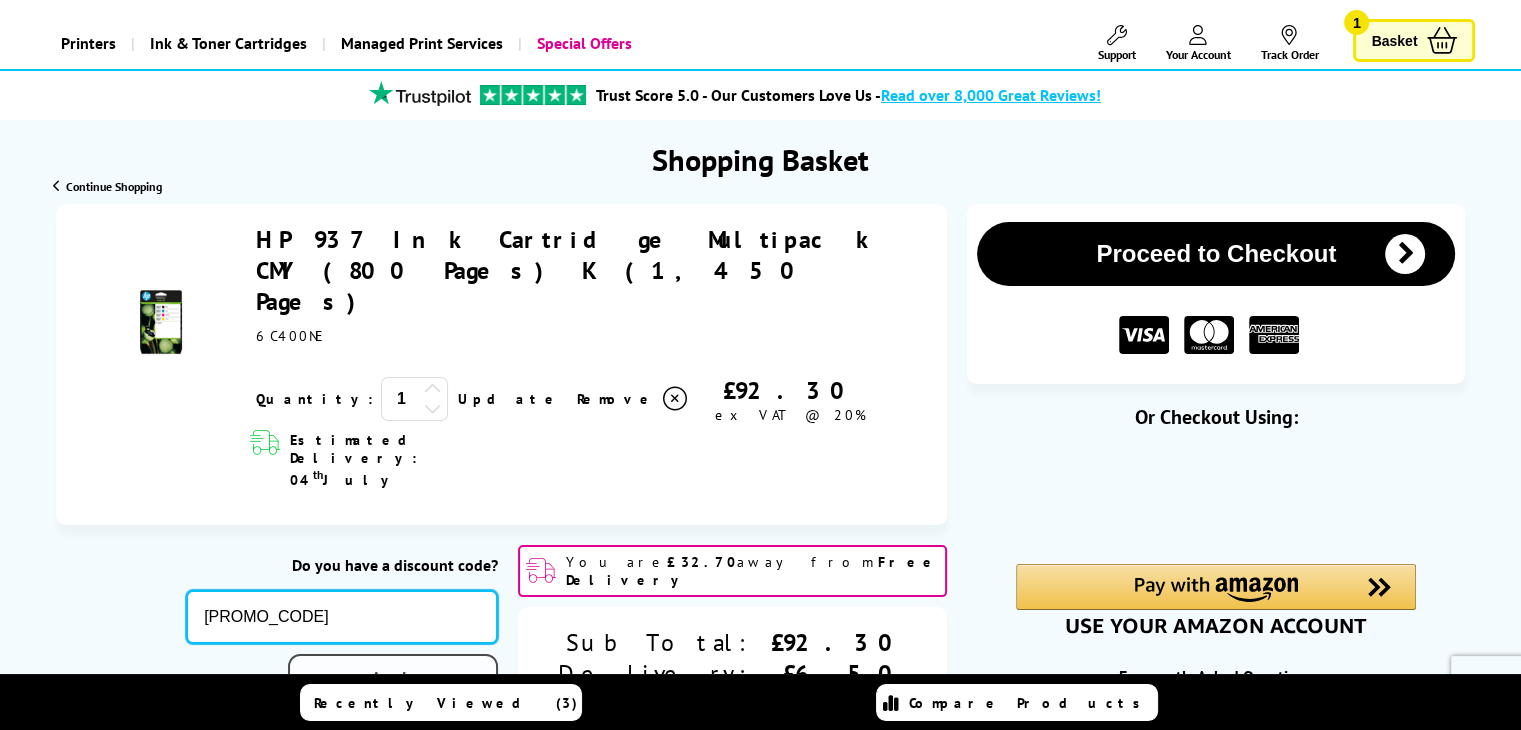type on "5FORFREE" 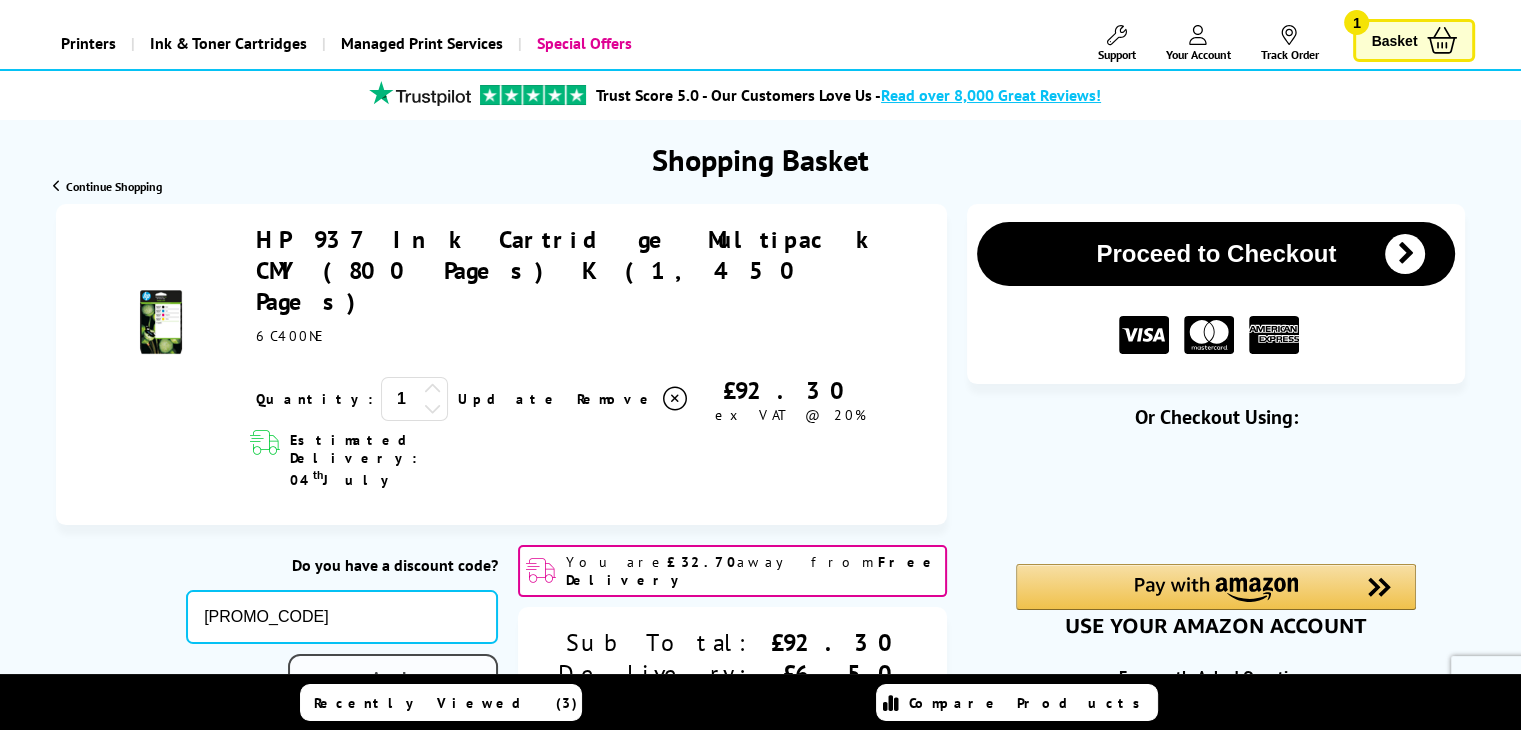 click on "Apply" at bounding box center [393, 695] 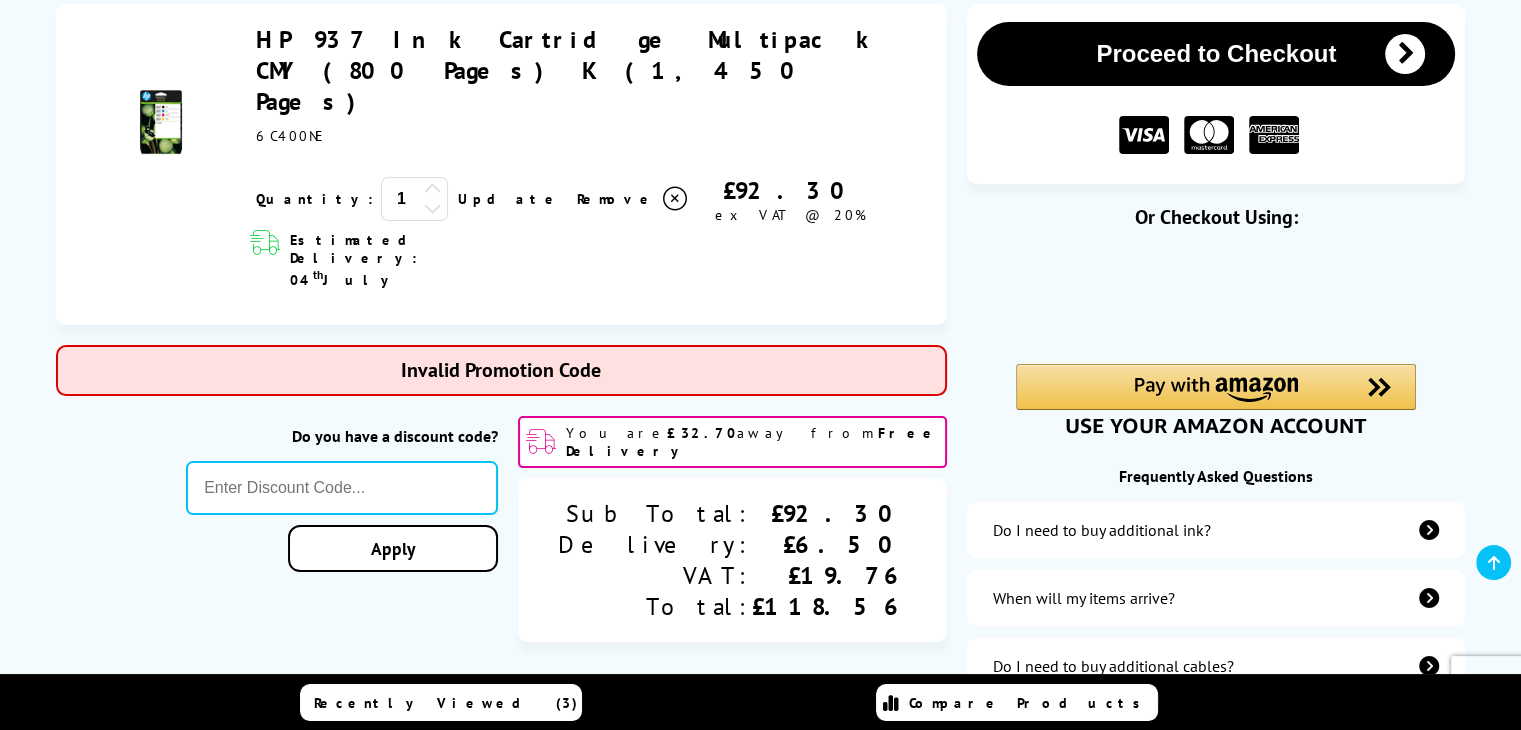 scroll, scrollTop: 200, scrollLeft: 0, axis: vertical 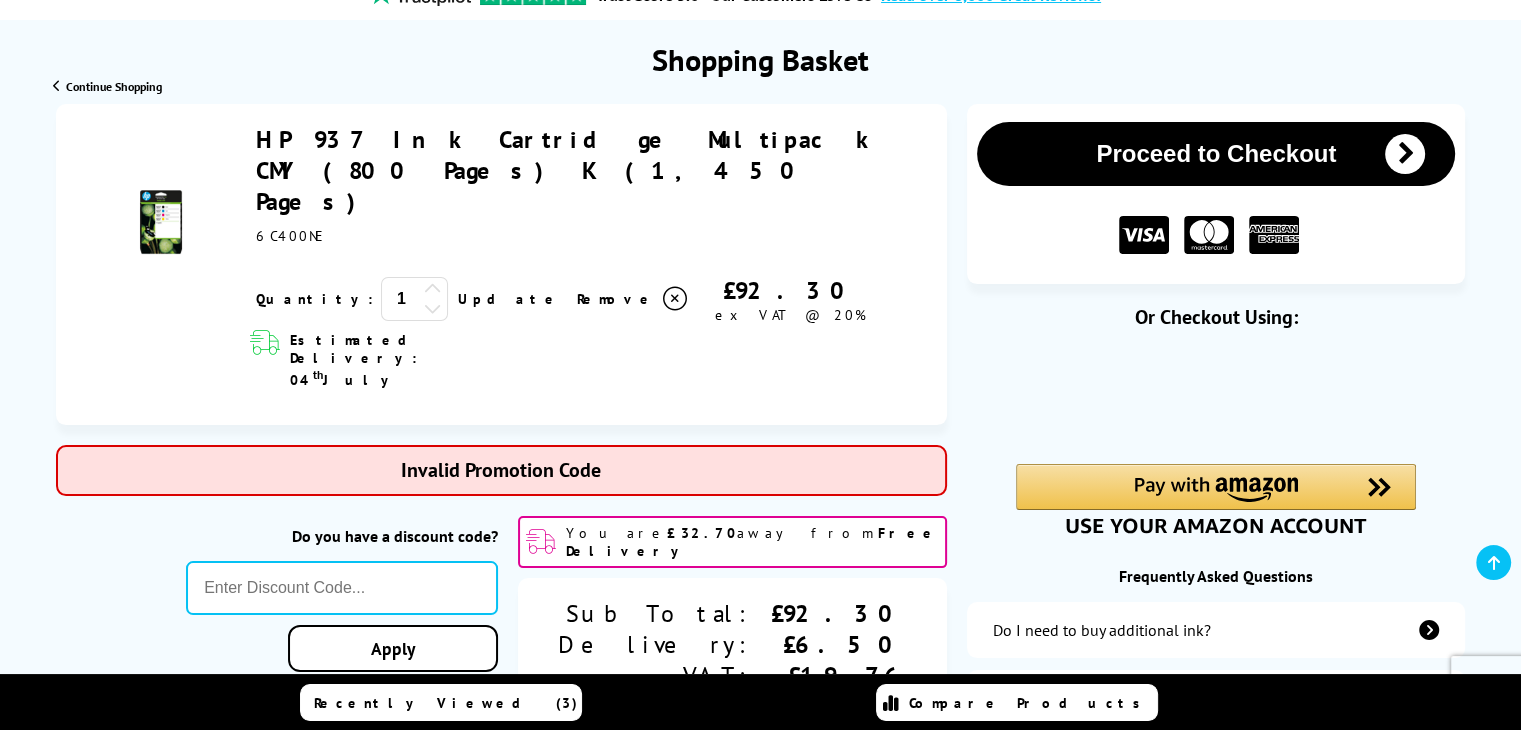 click on "Proceed to Checkout" at bounding box center [1216, 154] 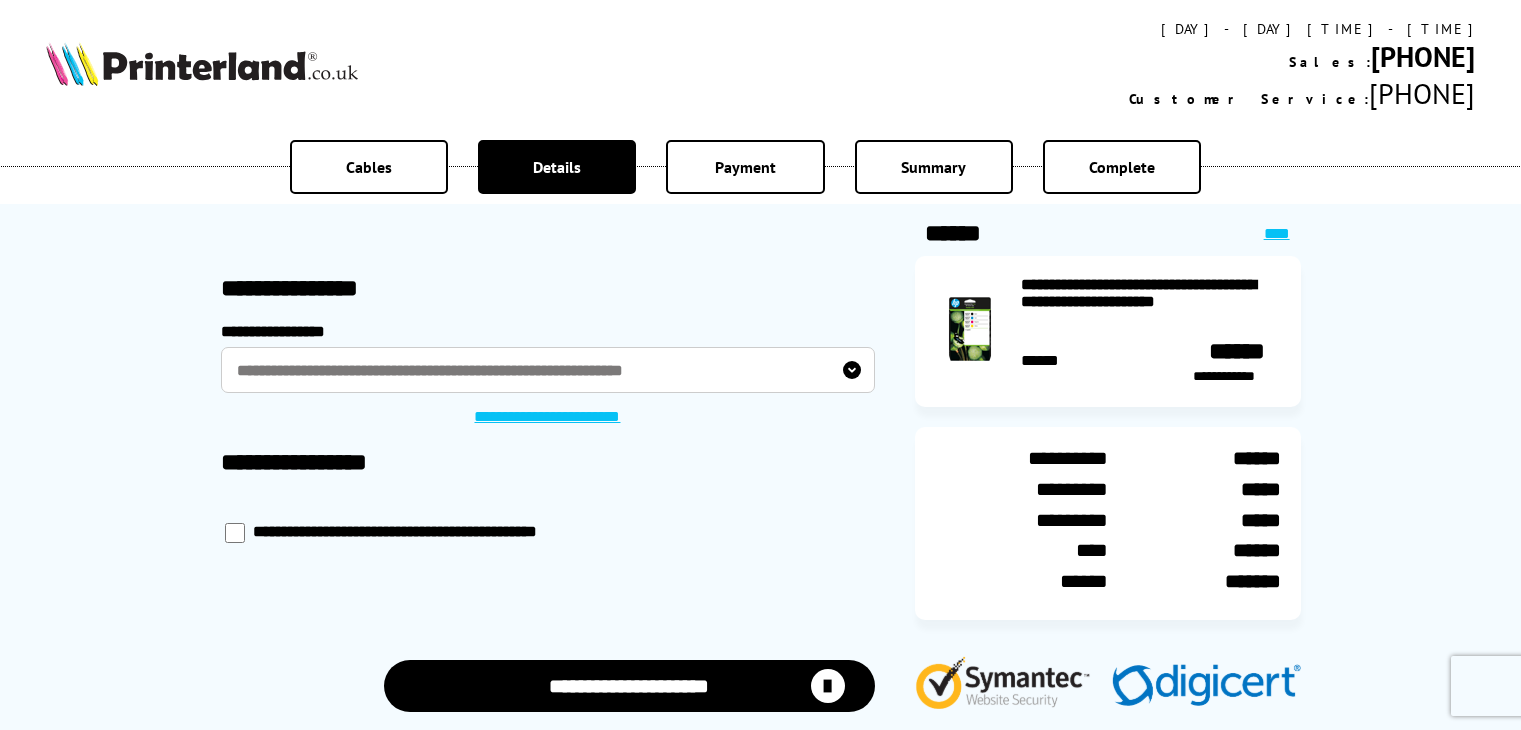 scroll, scrollTop: 0, scrollLeft: 0, axis: both 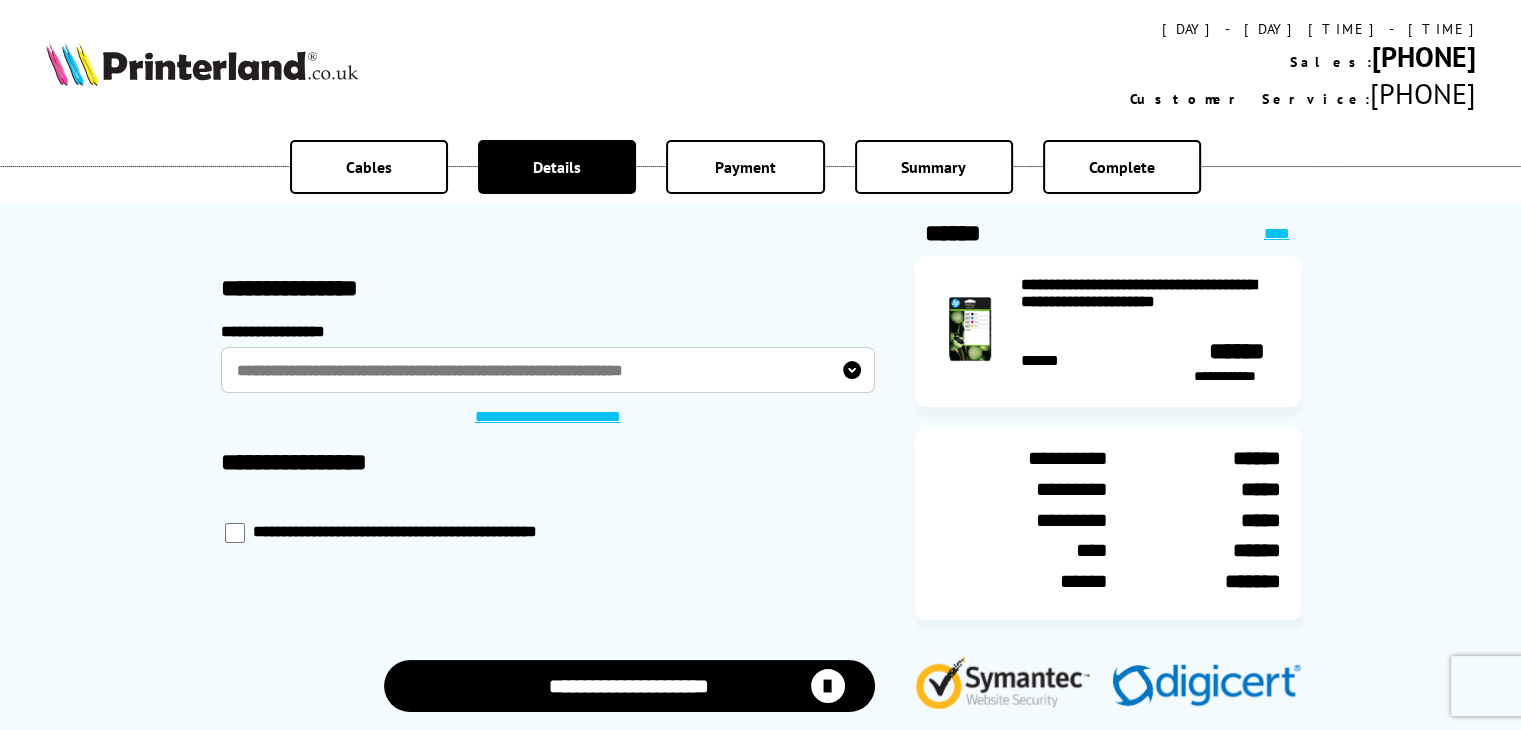click on "**********" at bounding box center [548, 370] 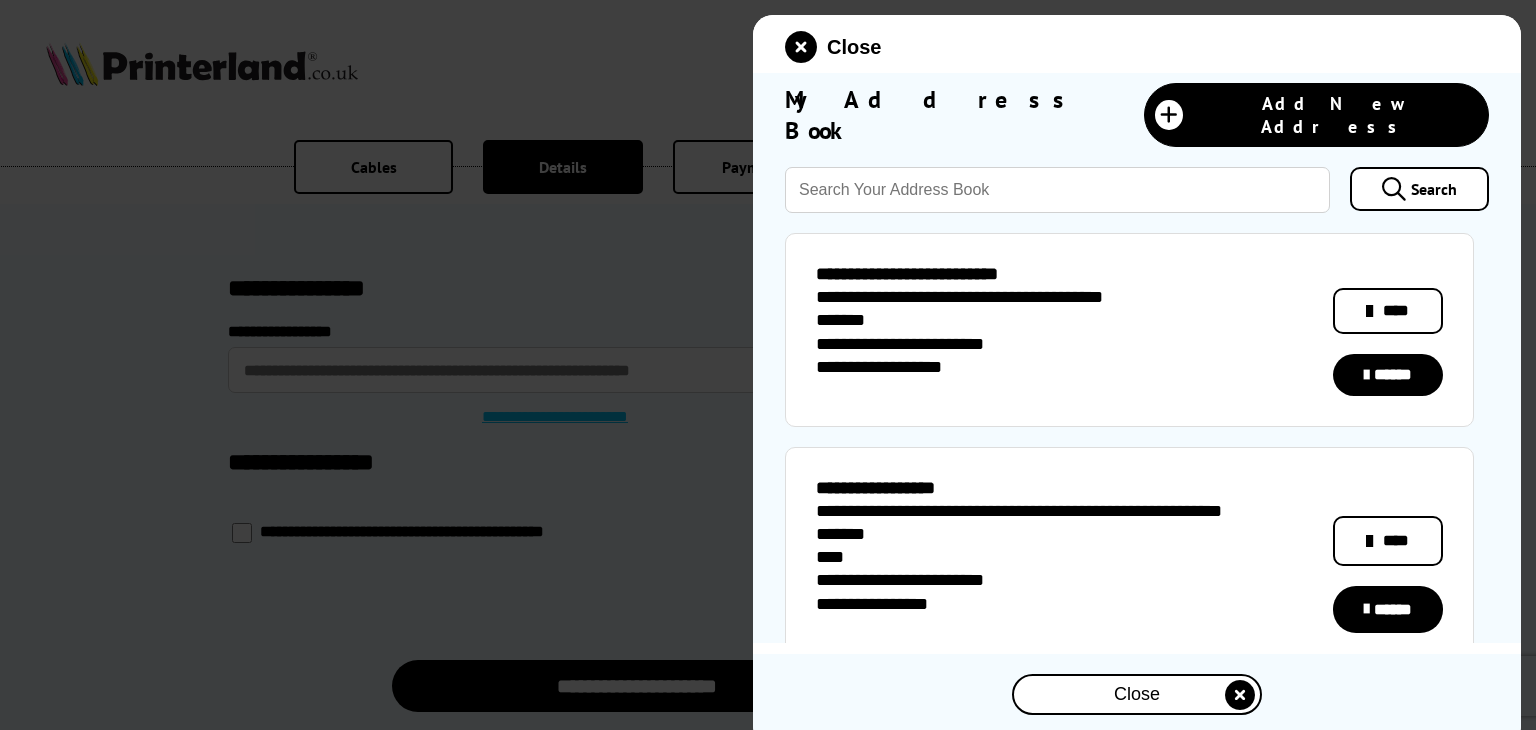 click on "******" at bounding box center (1388, 375) 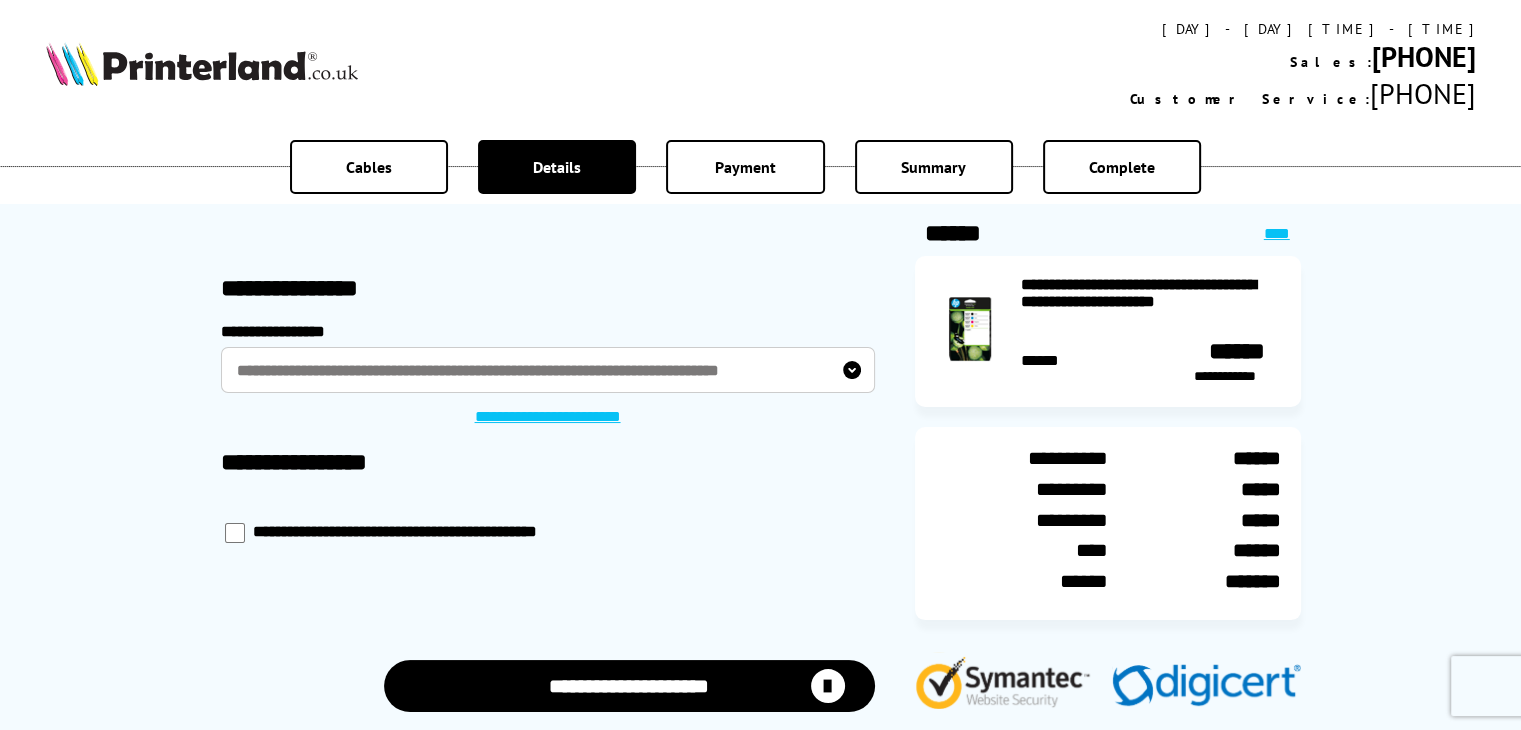 scroll, scrollTop: 100, scrollLeft: 0, axis: vertical 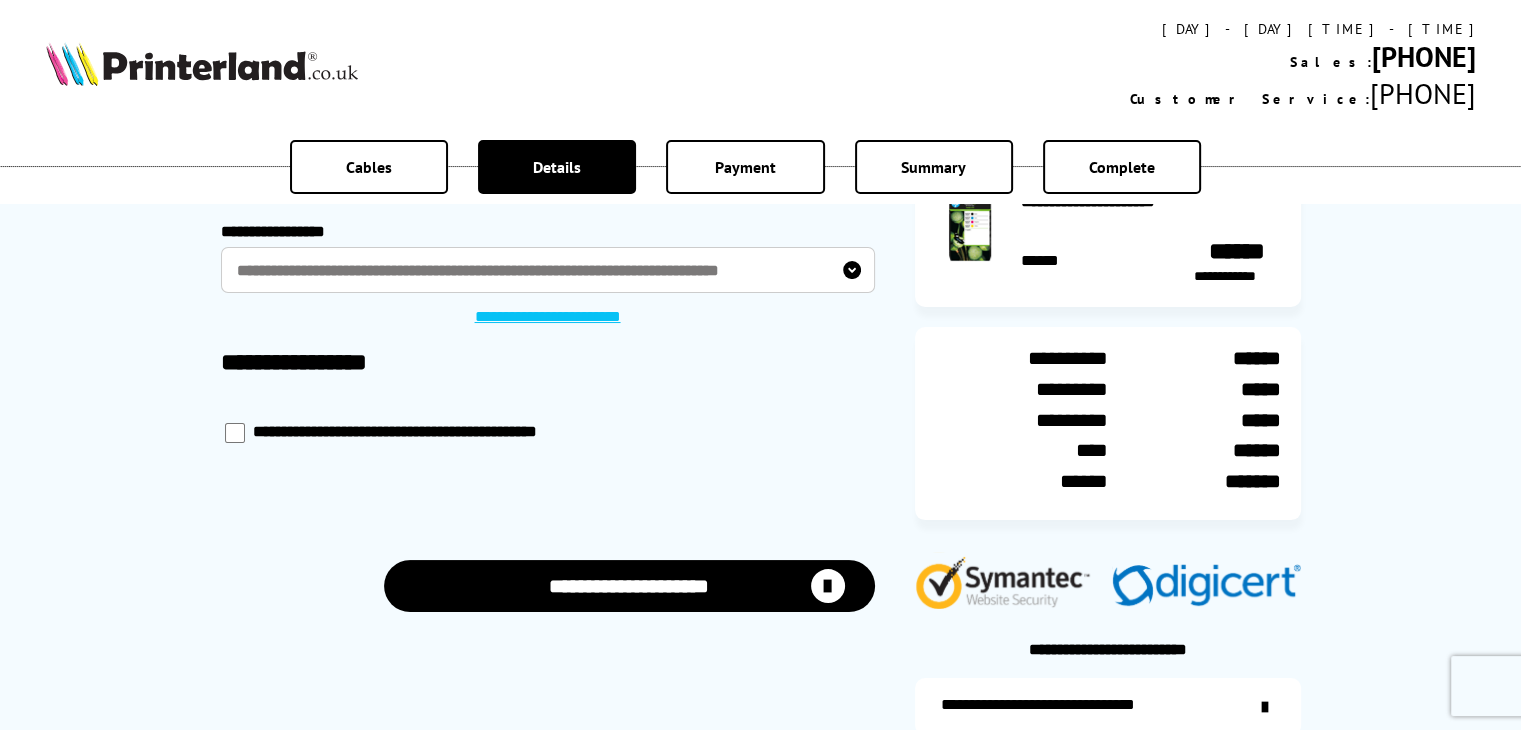 click at bounding box center [828, 586] 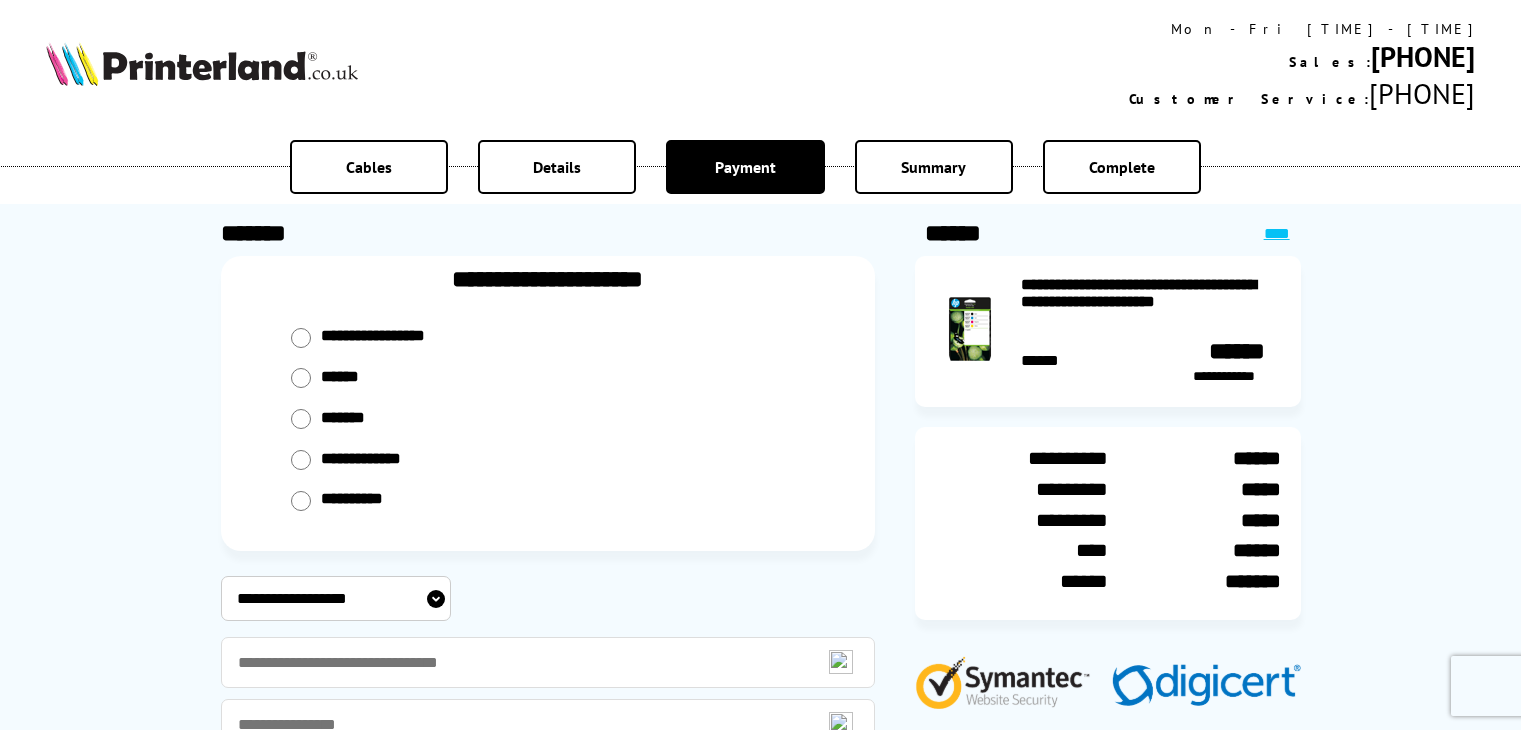 scroll, scrollTop: 0, scrollLeft: 0, axis: both 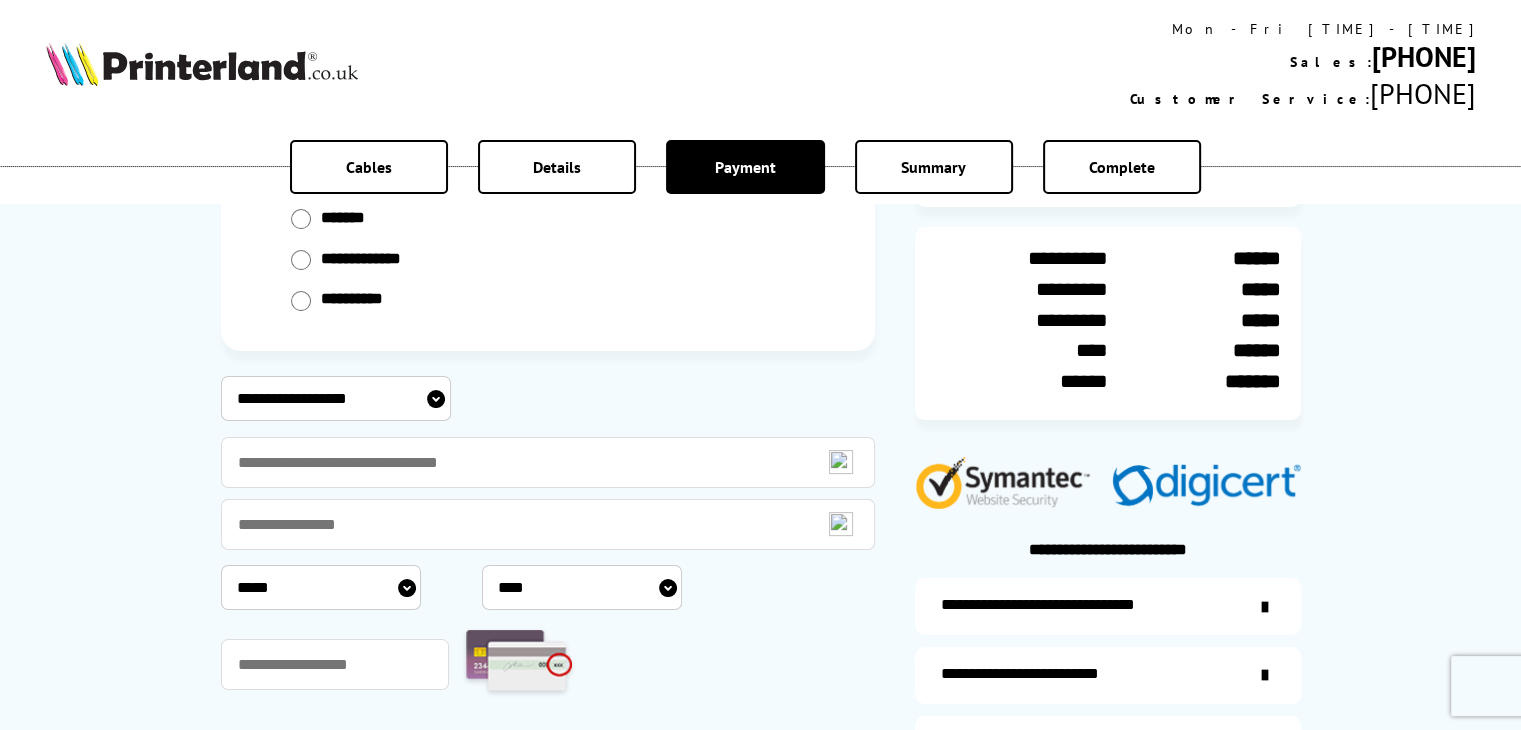 click on "**********" at bounding box center (336, 398) 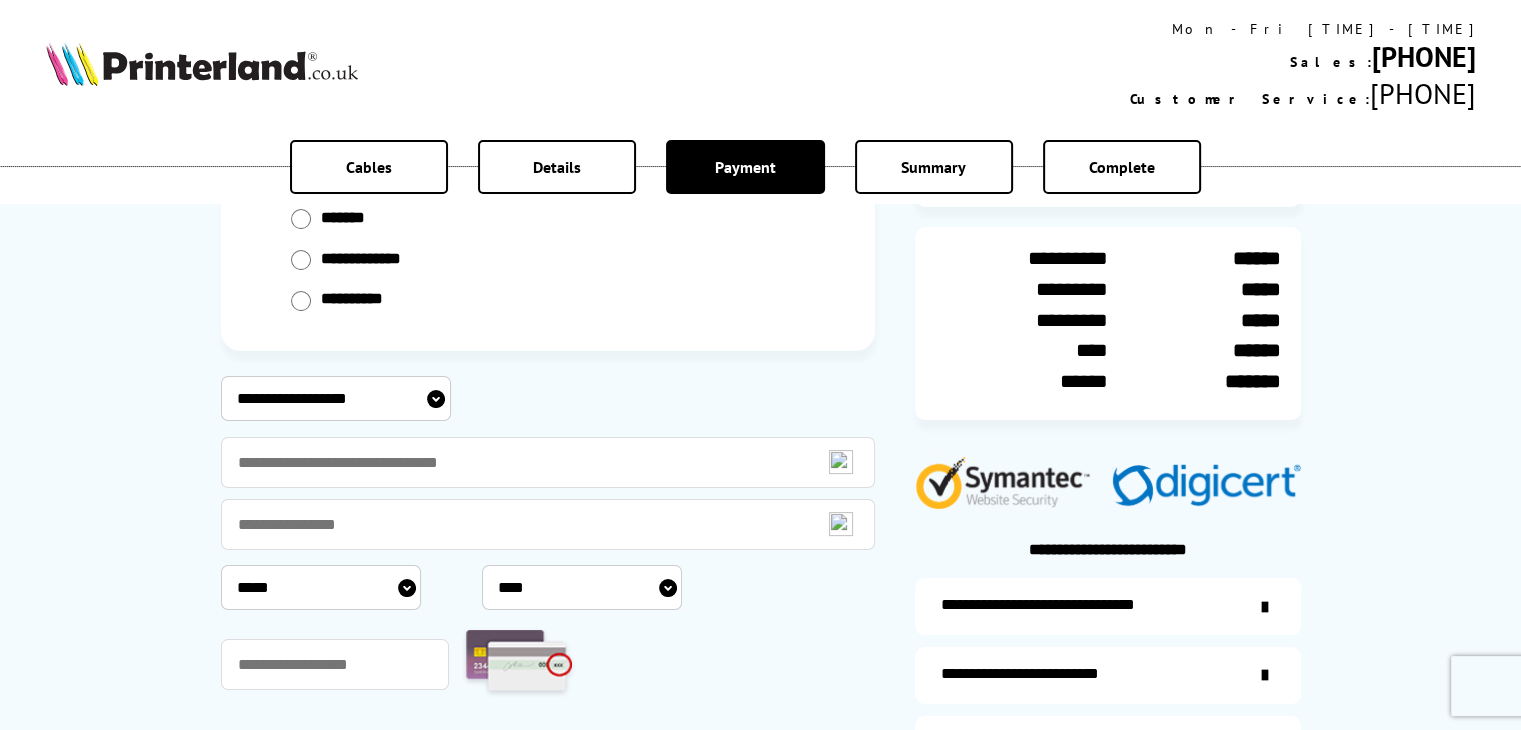 select on "**********" 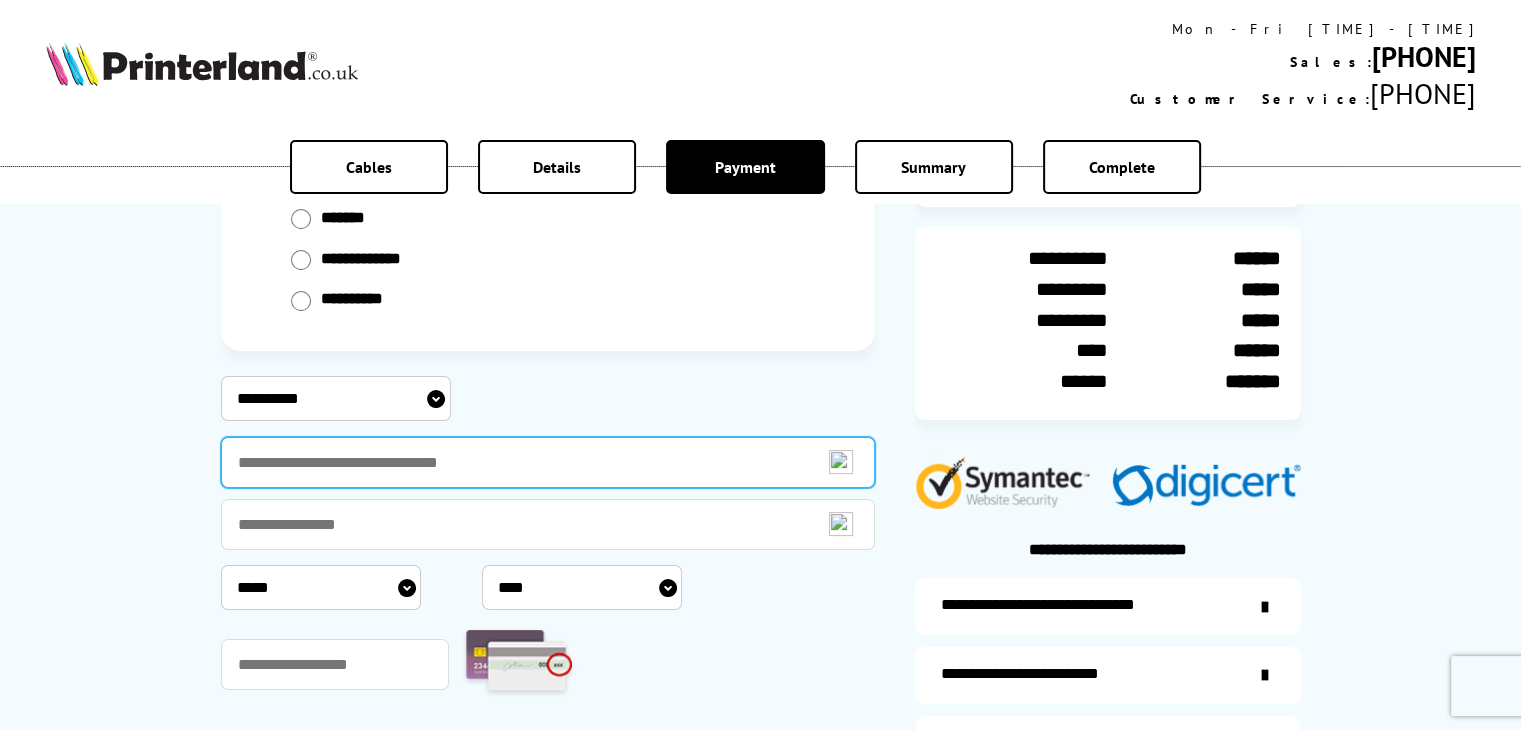 click at bounding box center (548, 462) 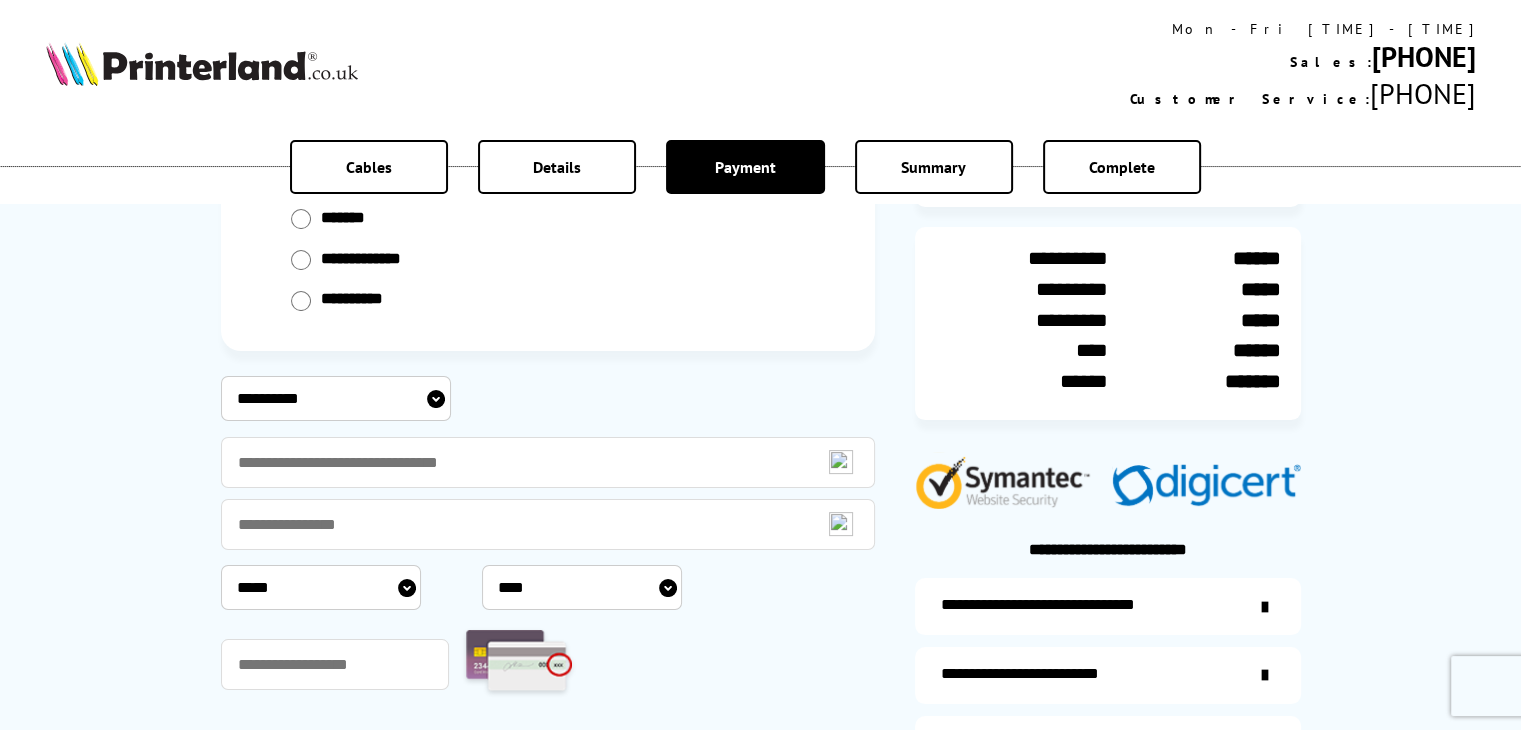 type on "**********" 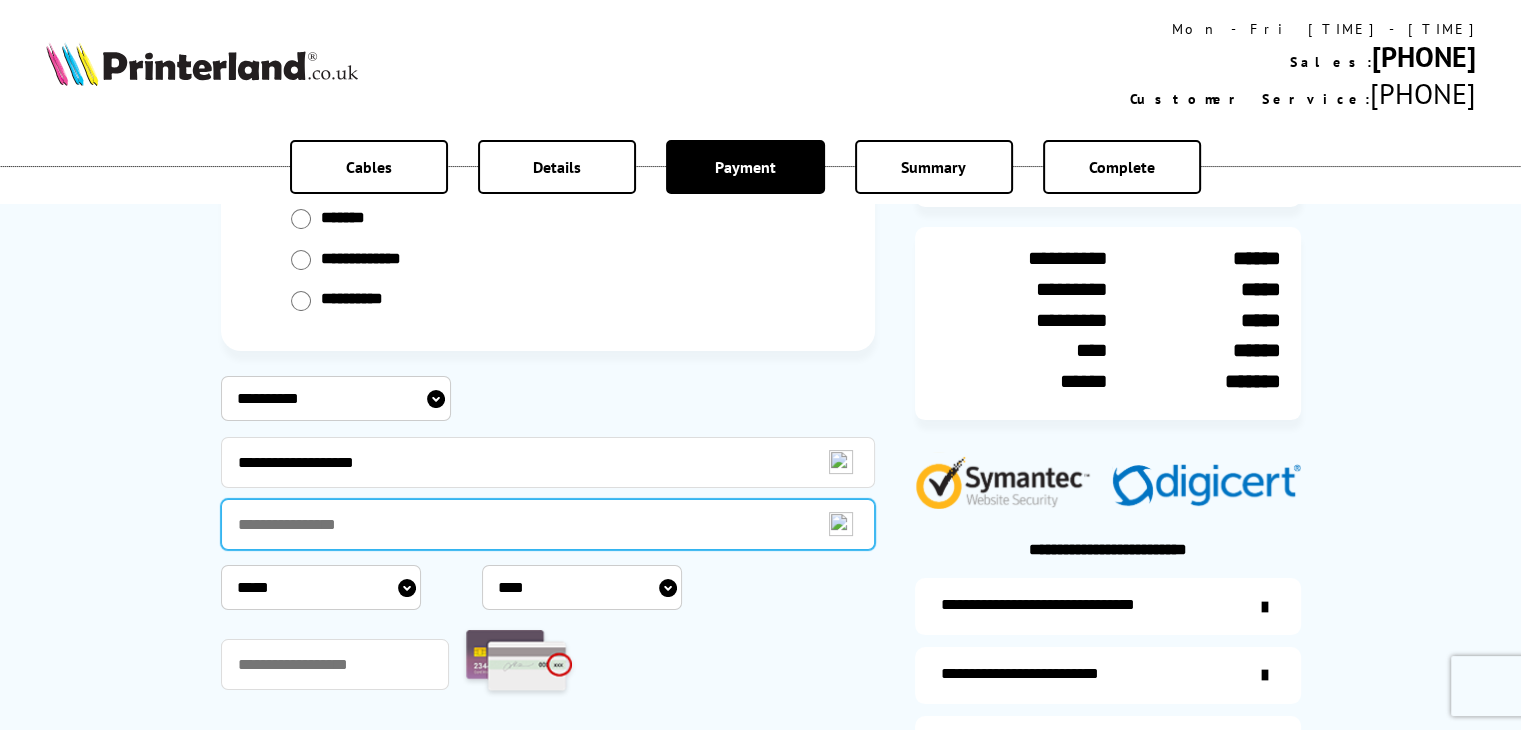 type on "**********" 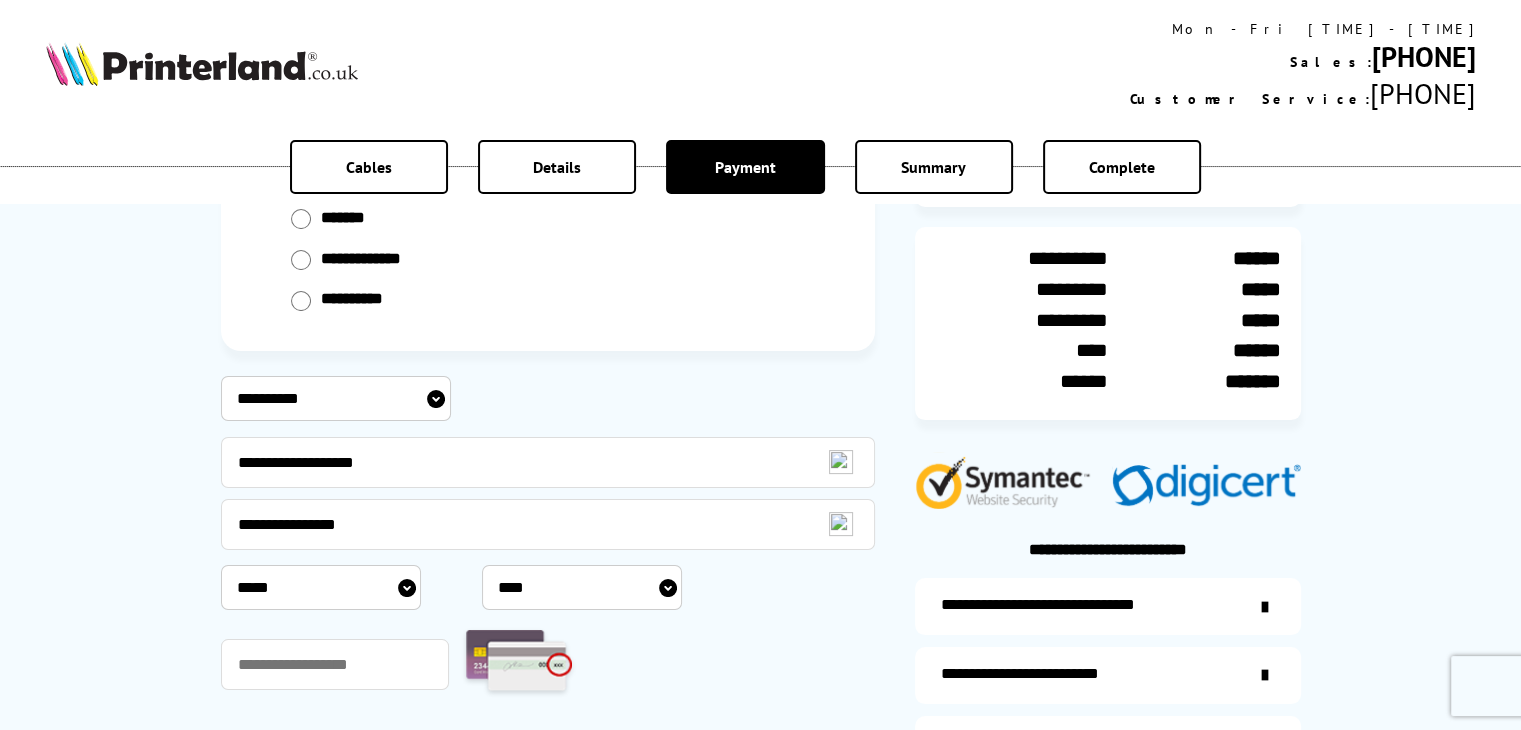 select on "*" 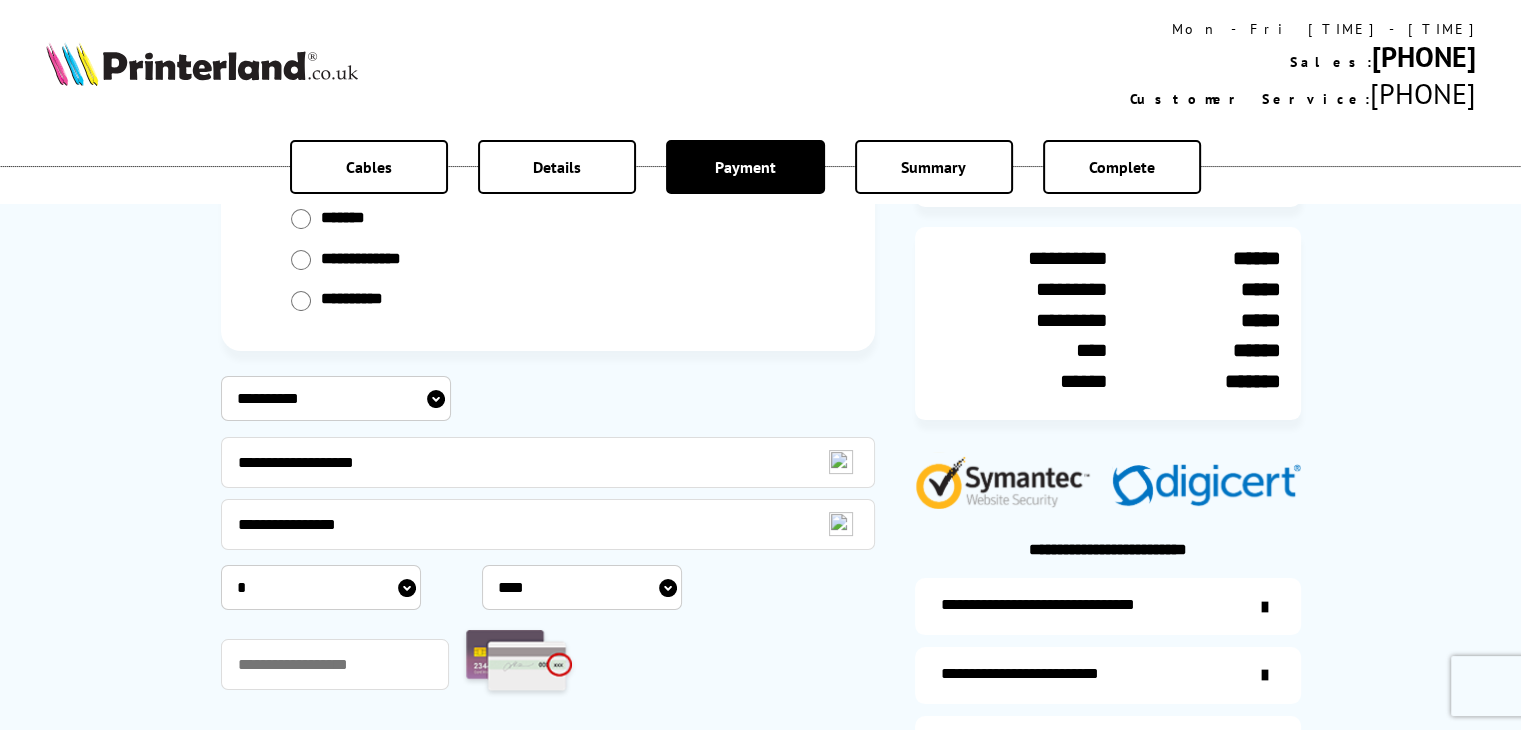 select on "****" 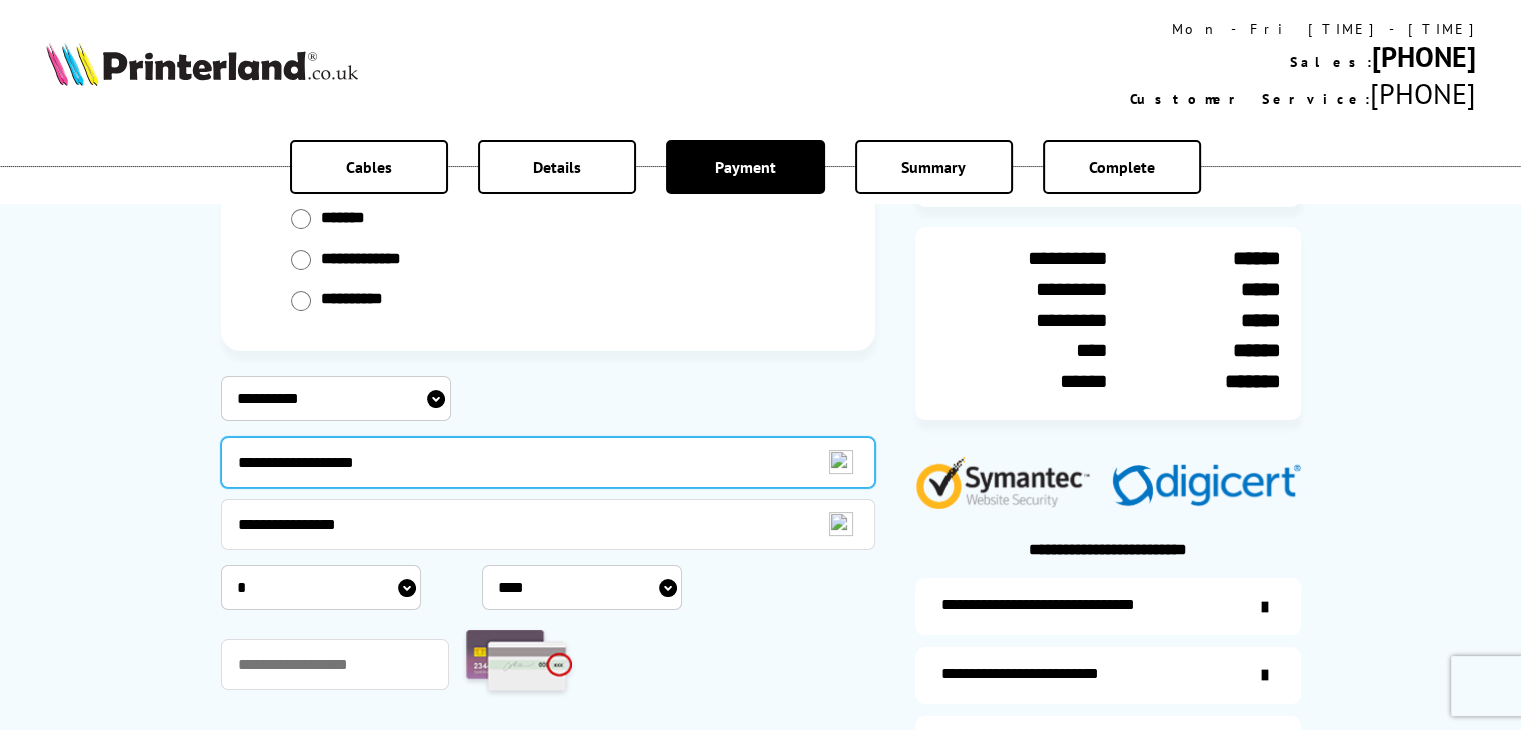 scroll, scrollTop: 300, scrollLeft: 0, axis: vertical 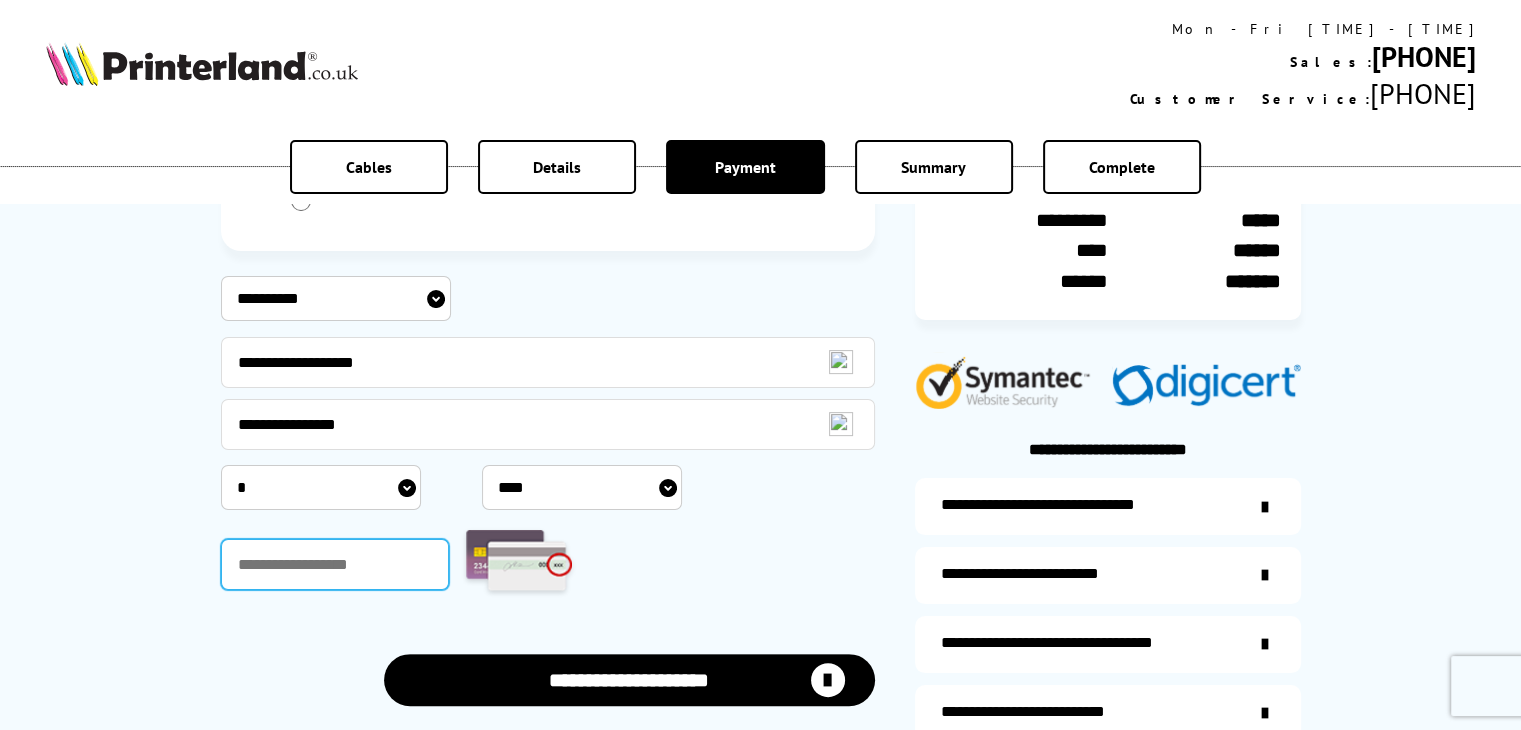 click at bounding box center (335, 564) 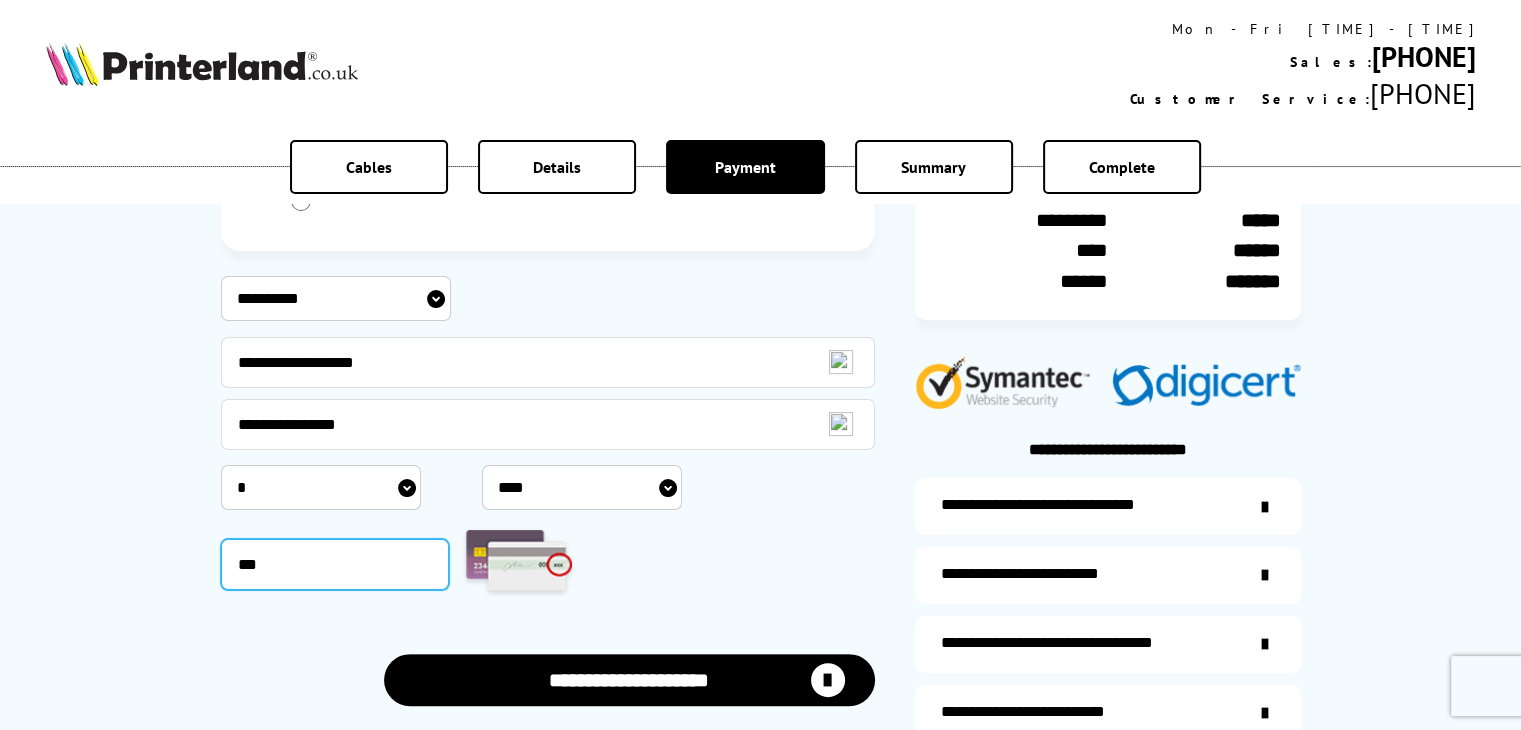 type on "***" 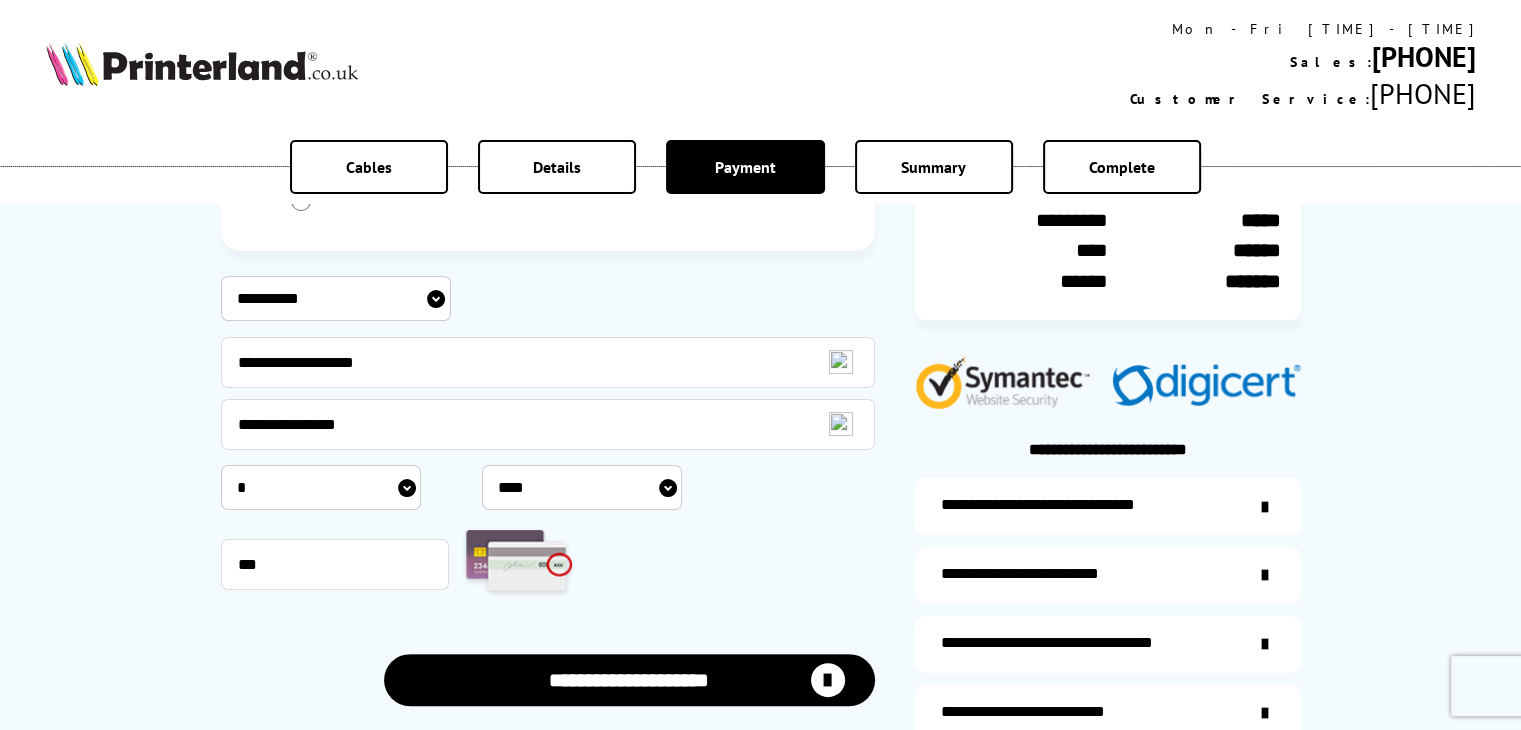 click on "**********" at bounding box center (629, 679) 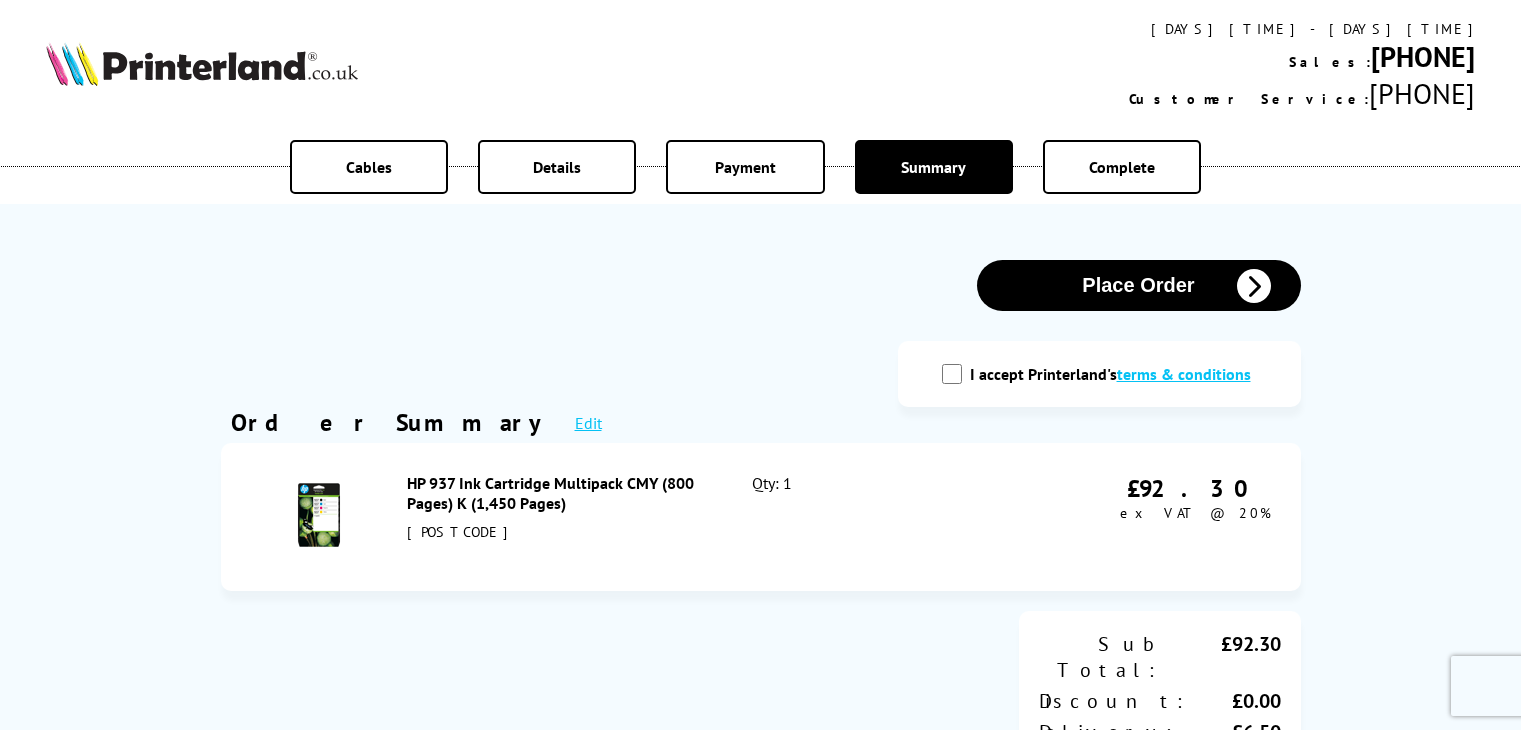 scroll, scrollTop: 0, scrollLeft: 0, axis: both 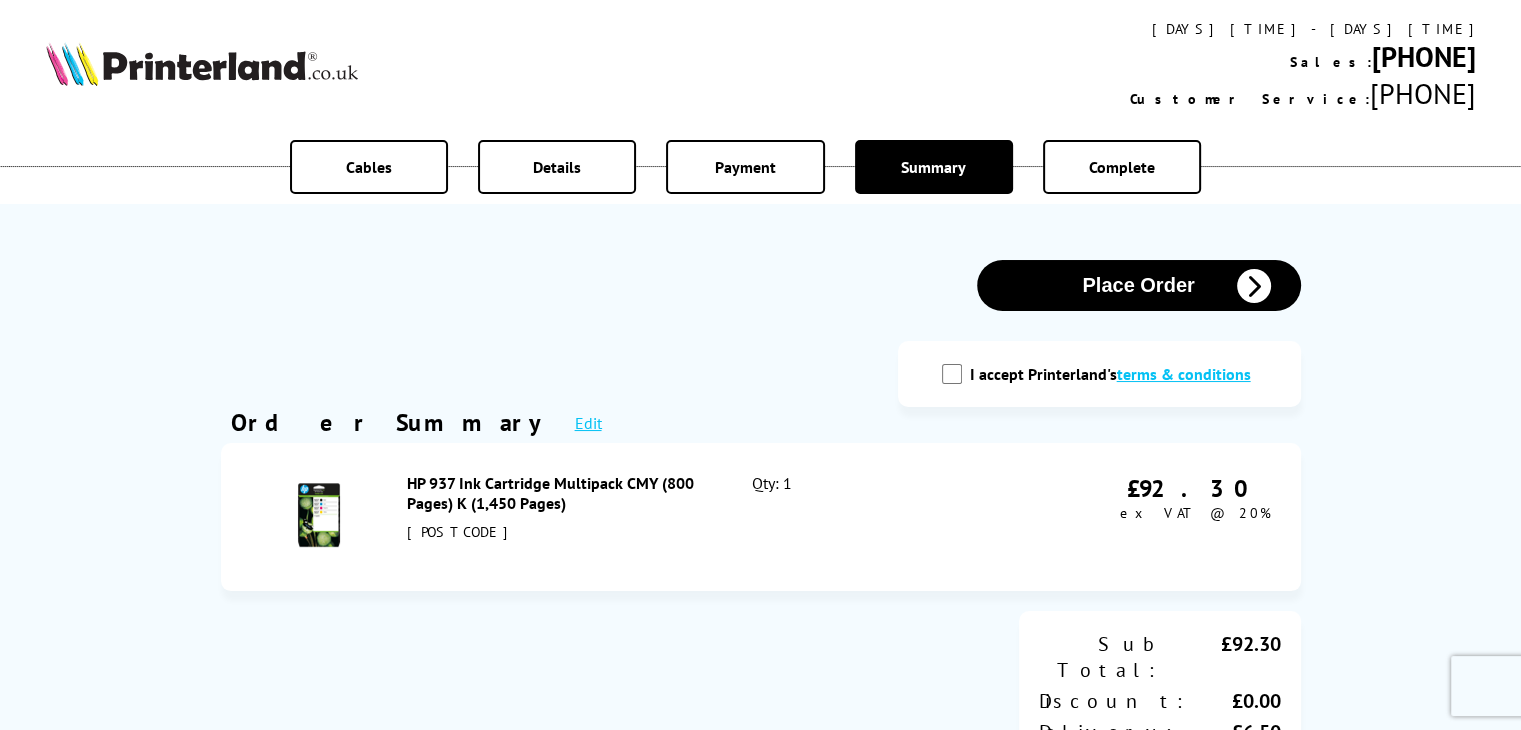 click on "I accept Printerland's  terms & conditions" at bounding box center (952, 374) 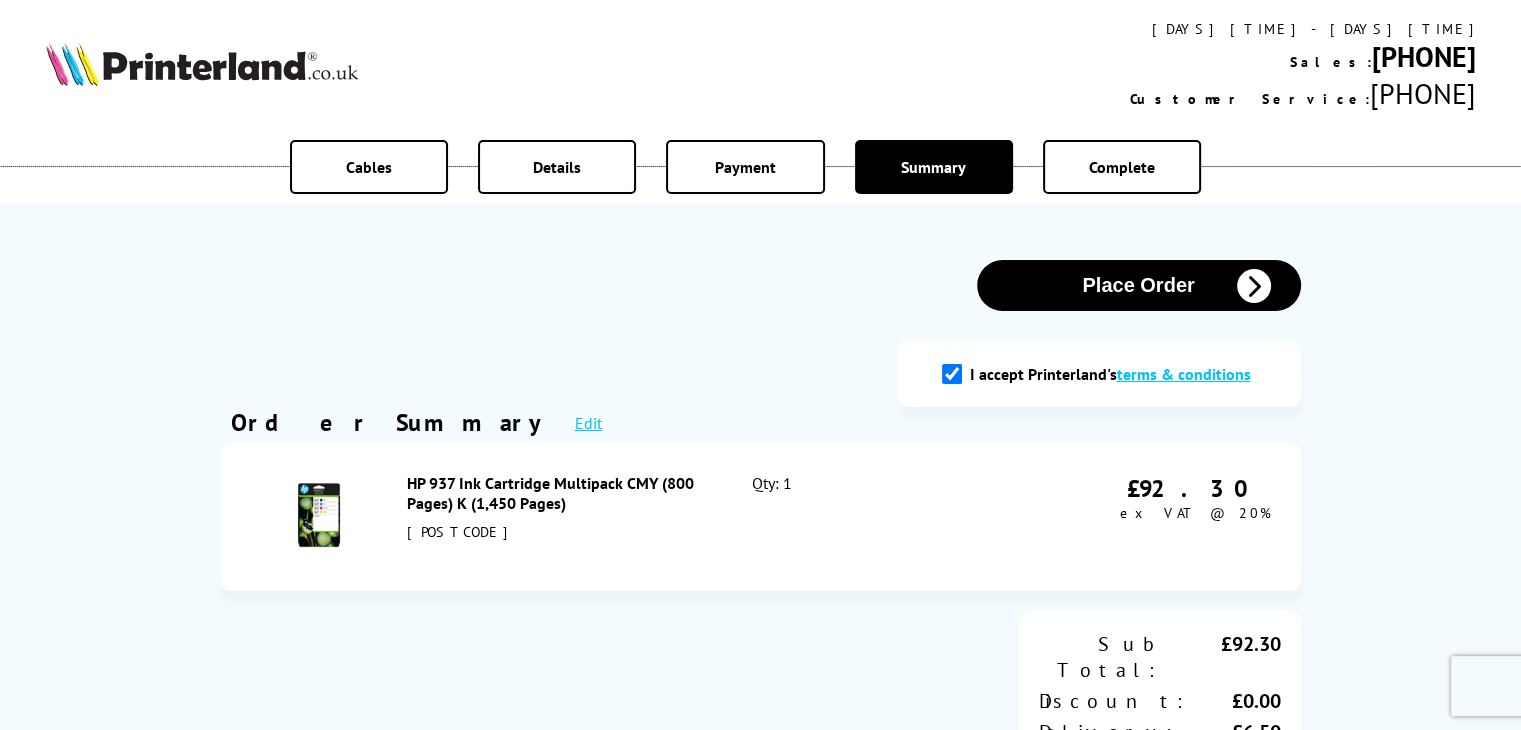 click on "Place Order" at bounding box center (1139, 285) 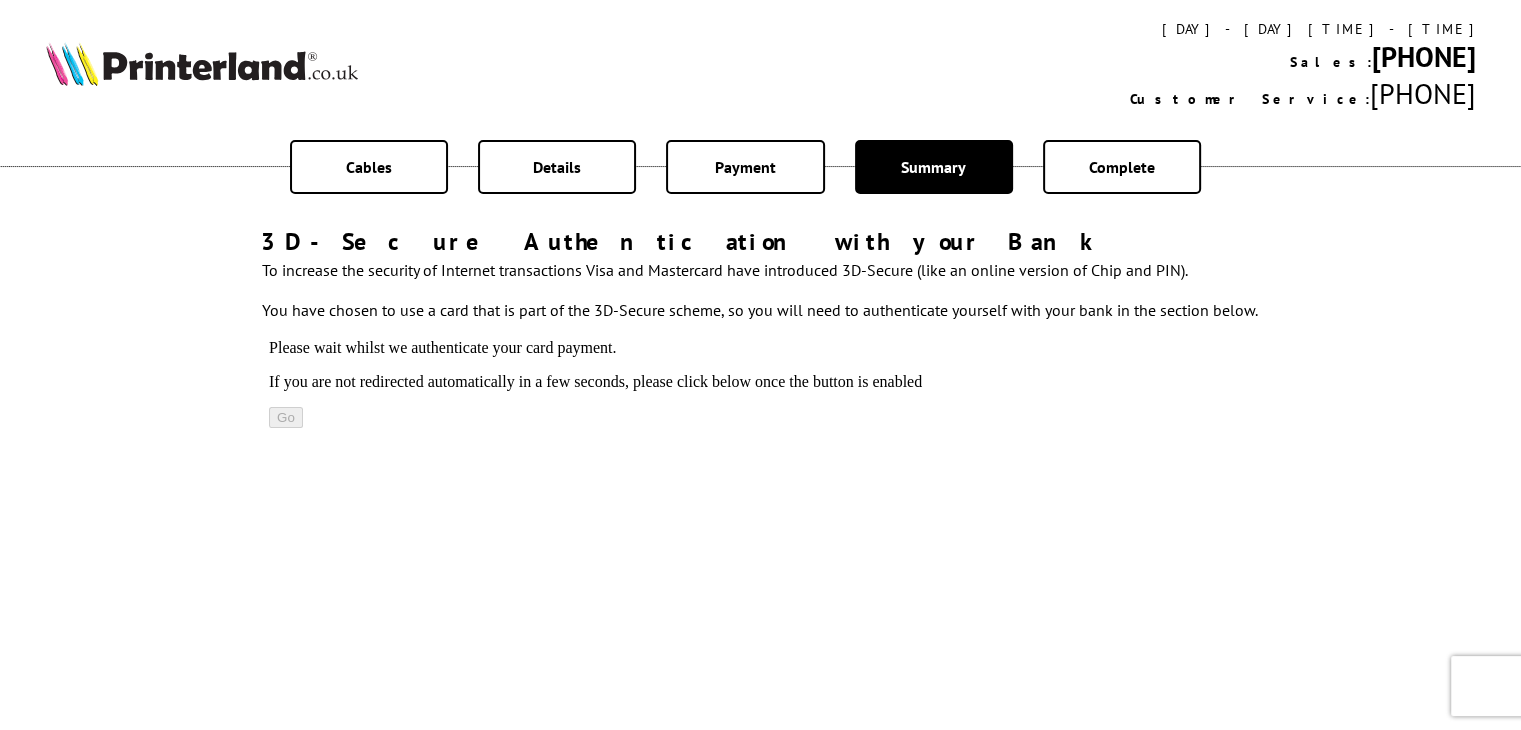 scroll, scrollTop: 0, scrollLeft: 0, axis: both 